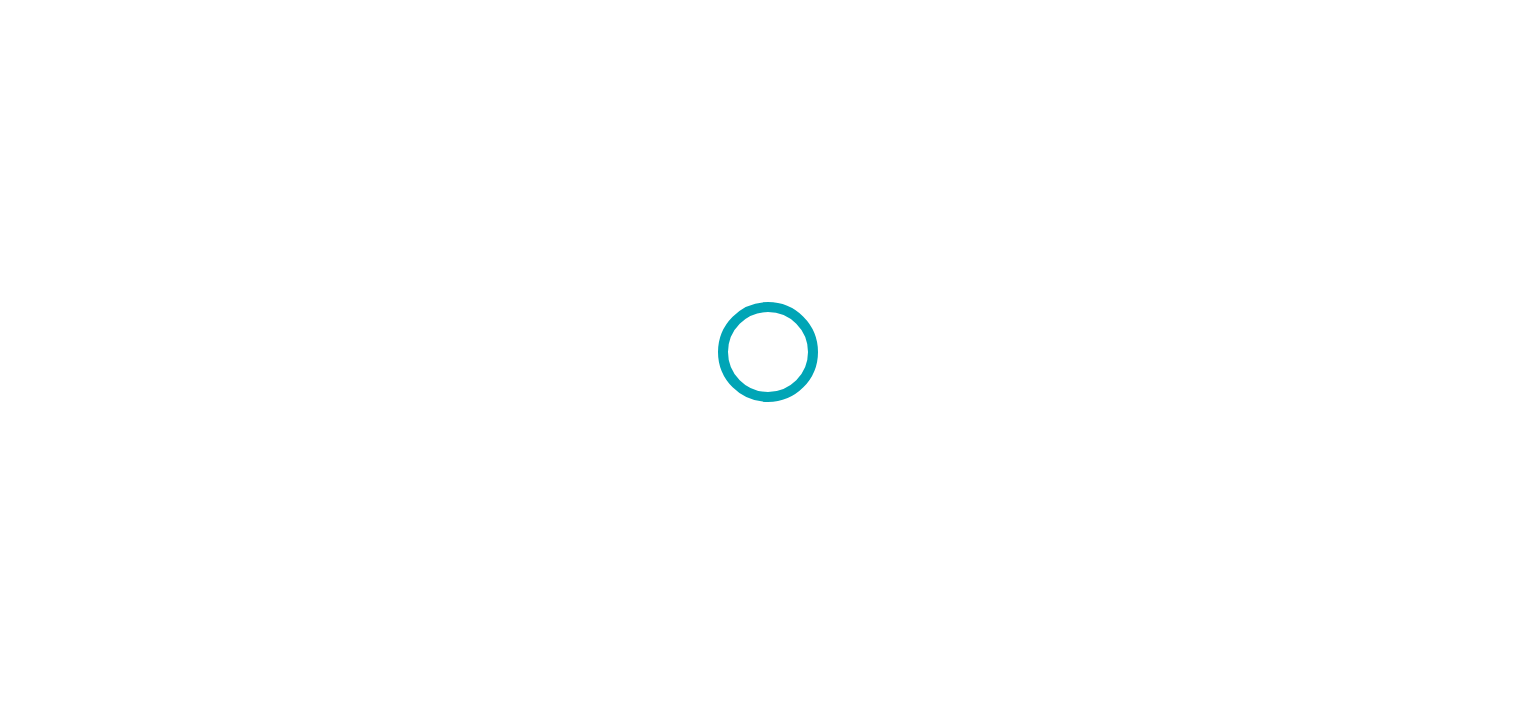 scroll, scrollTop: 0, scrollLeft: 0, axis: both 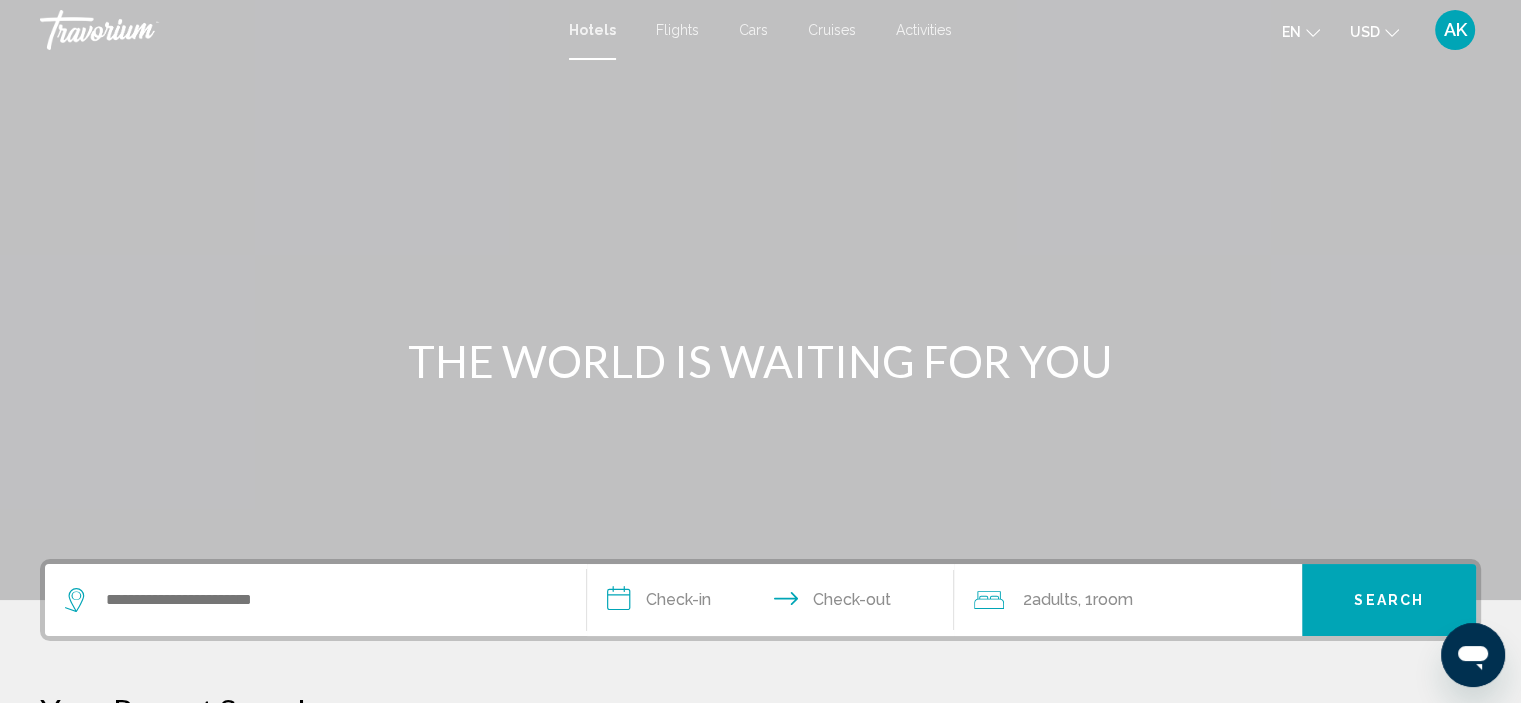 drag, startPoint x: 1528, startPoint y: 135, endPoint x: 752, endPoint y: 23, distance: 784.04083 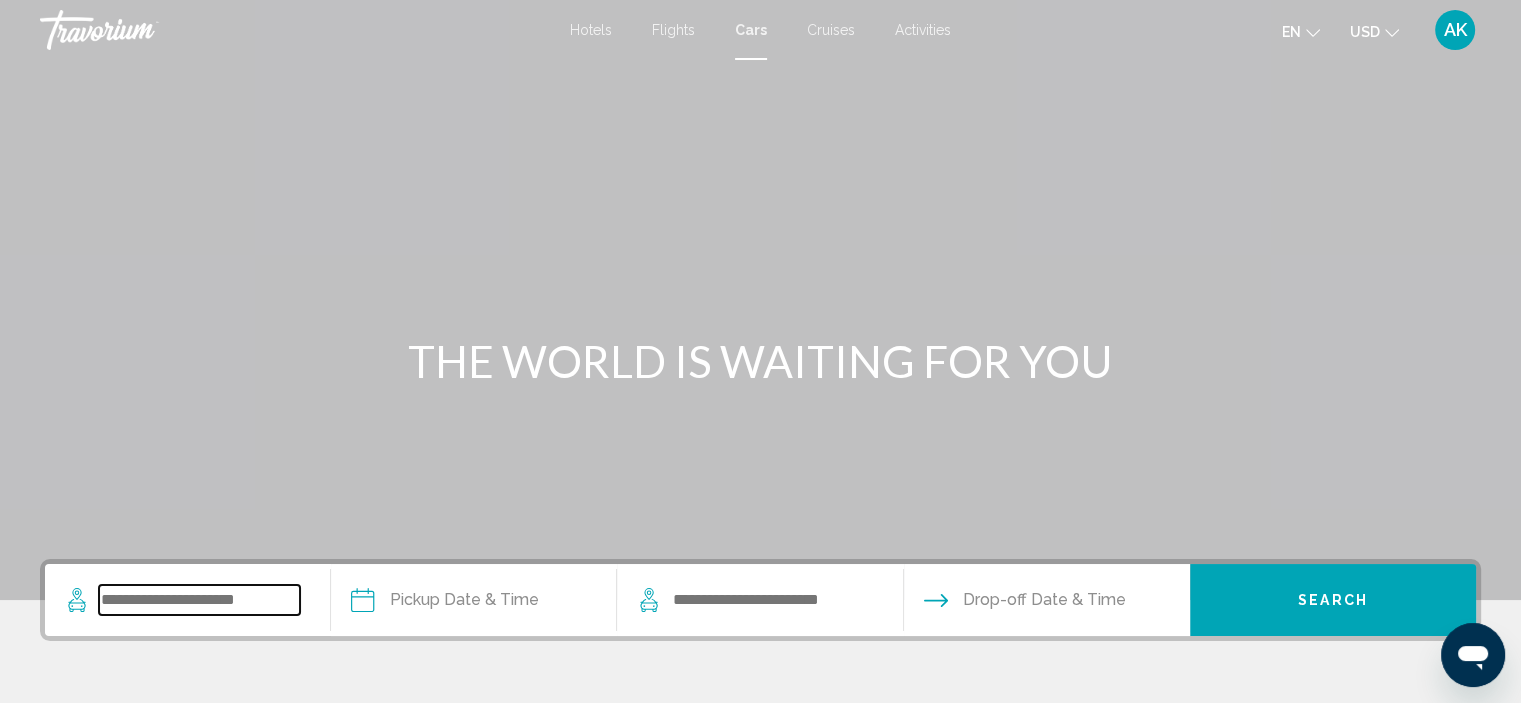 click at bounding box center [199, 600] 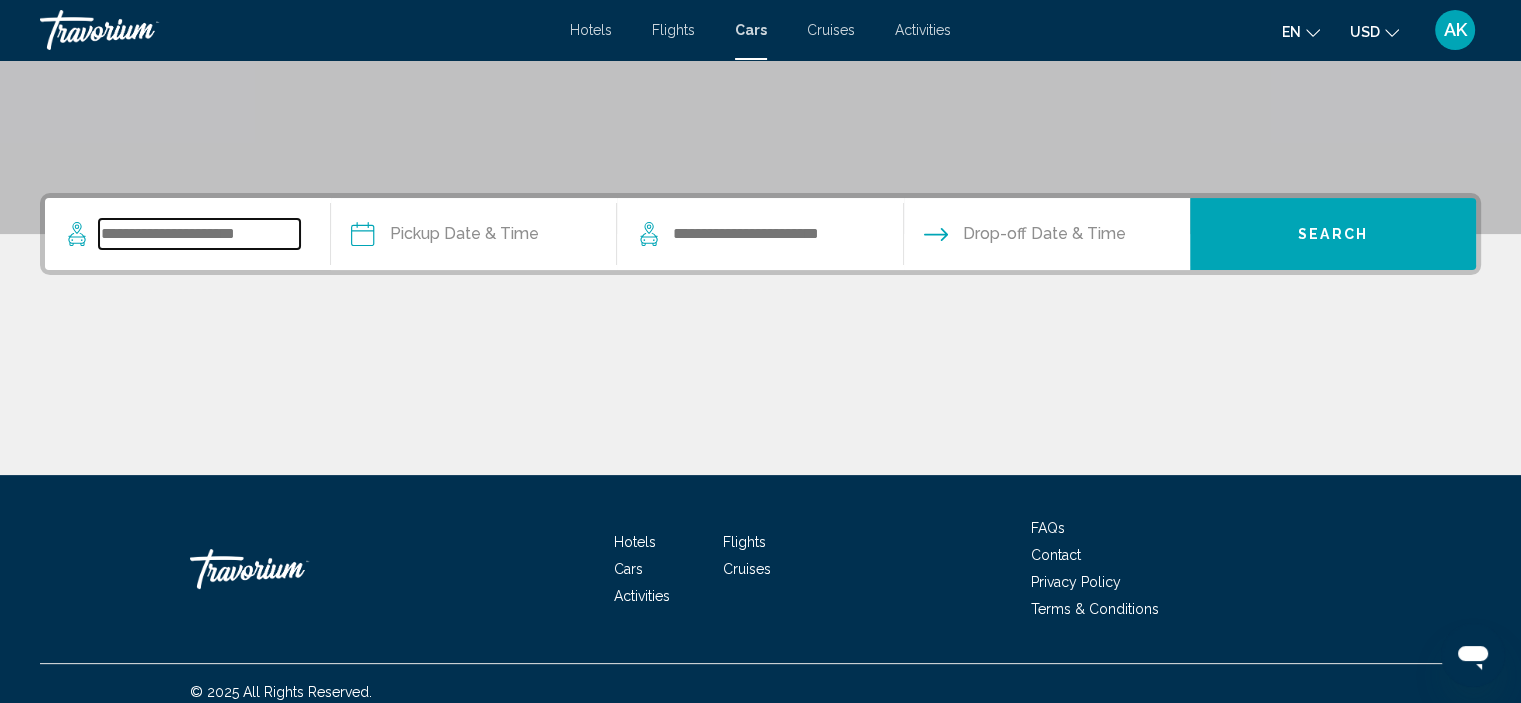 scroll, scrollTop: 382, scrollLeft: 0, axis: vertical 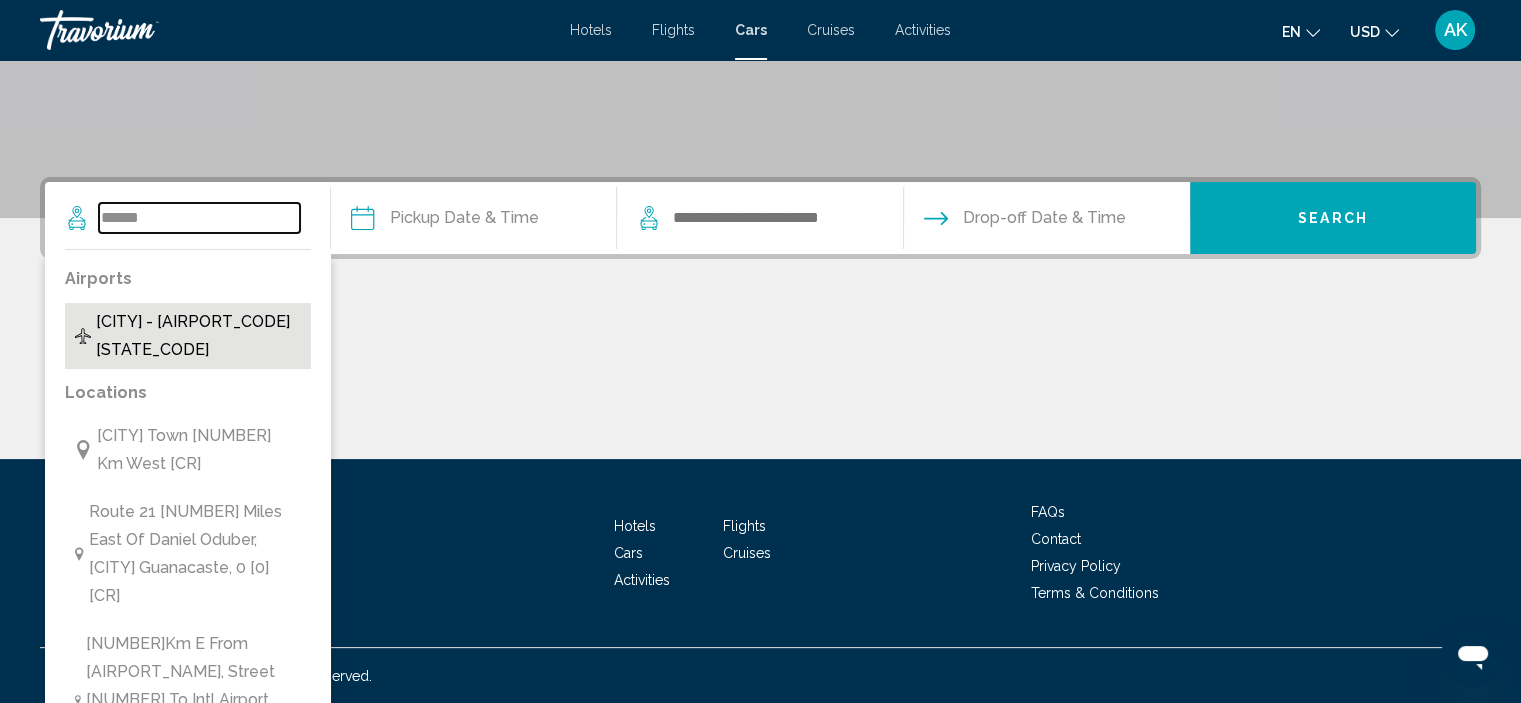 type on "******" 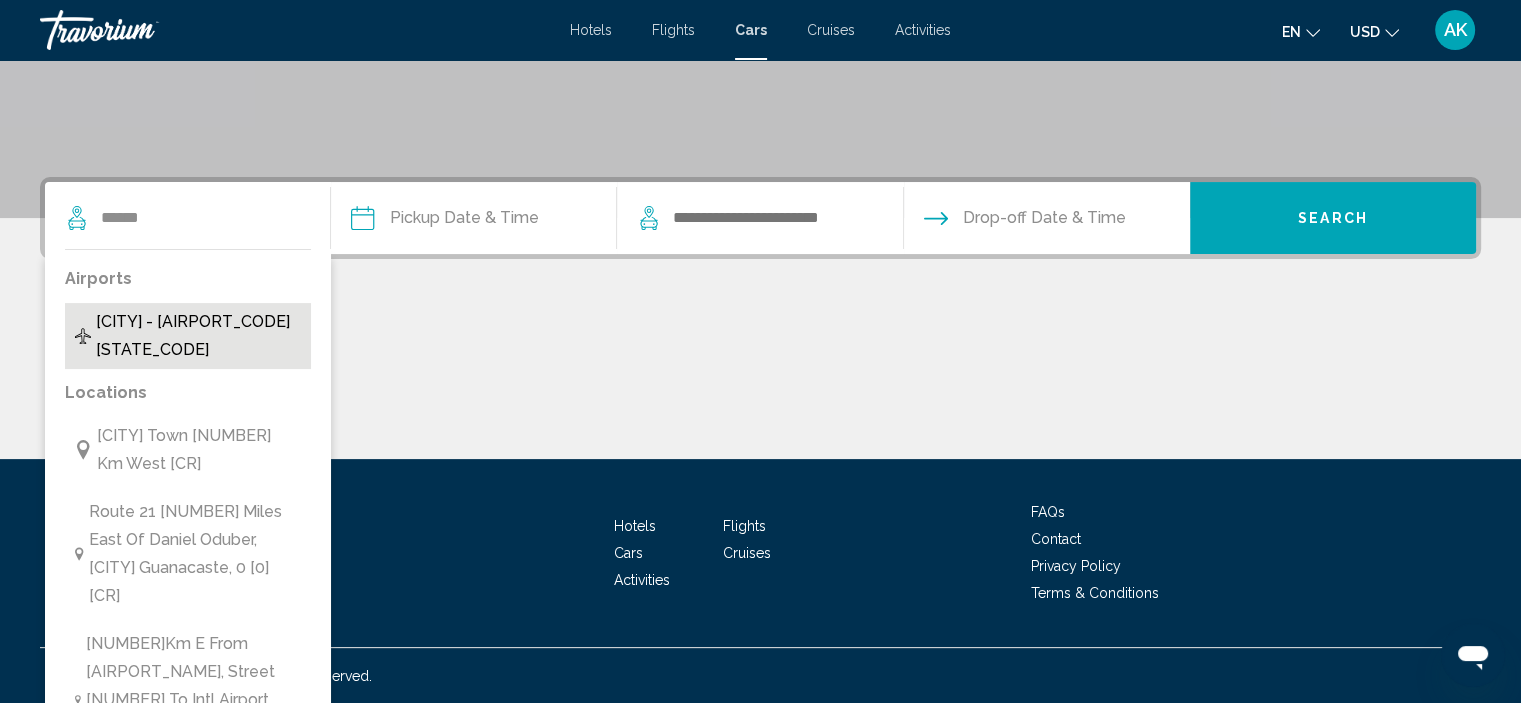 click on "[CITY] - [AIRPORT_CODE] [STATE_CODE]" at bounding box center [198, 336] 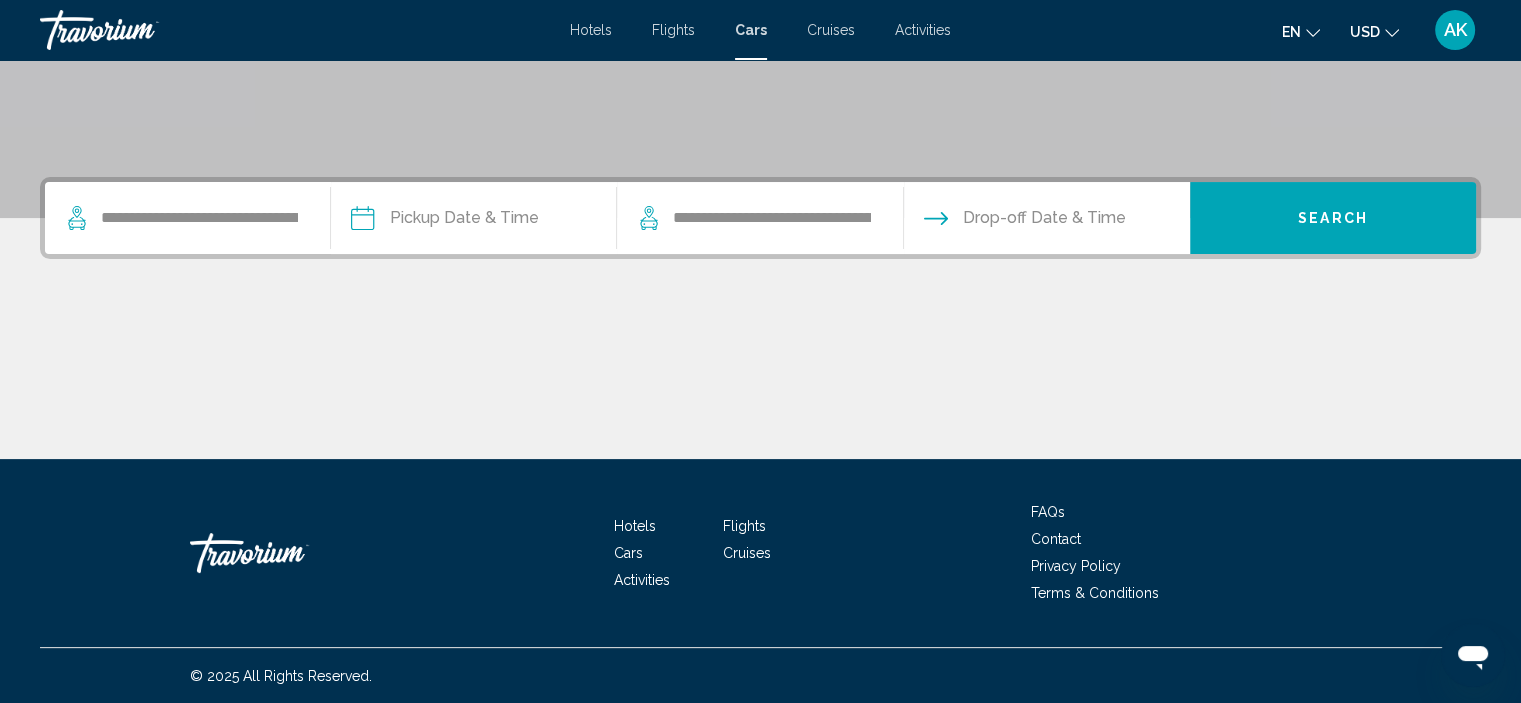 click at bounding box center (473, 221) 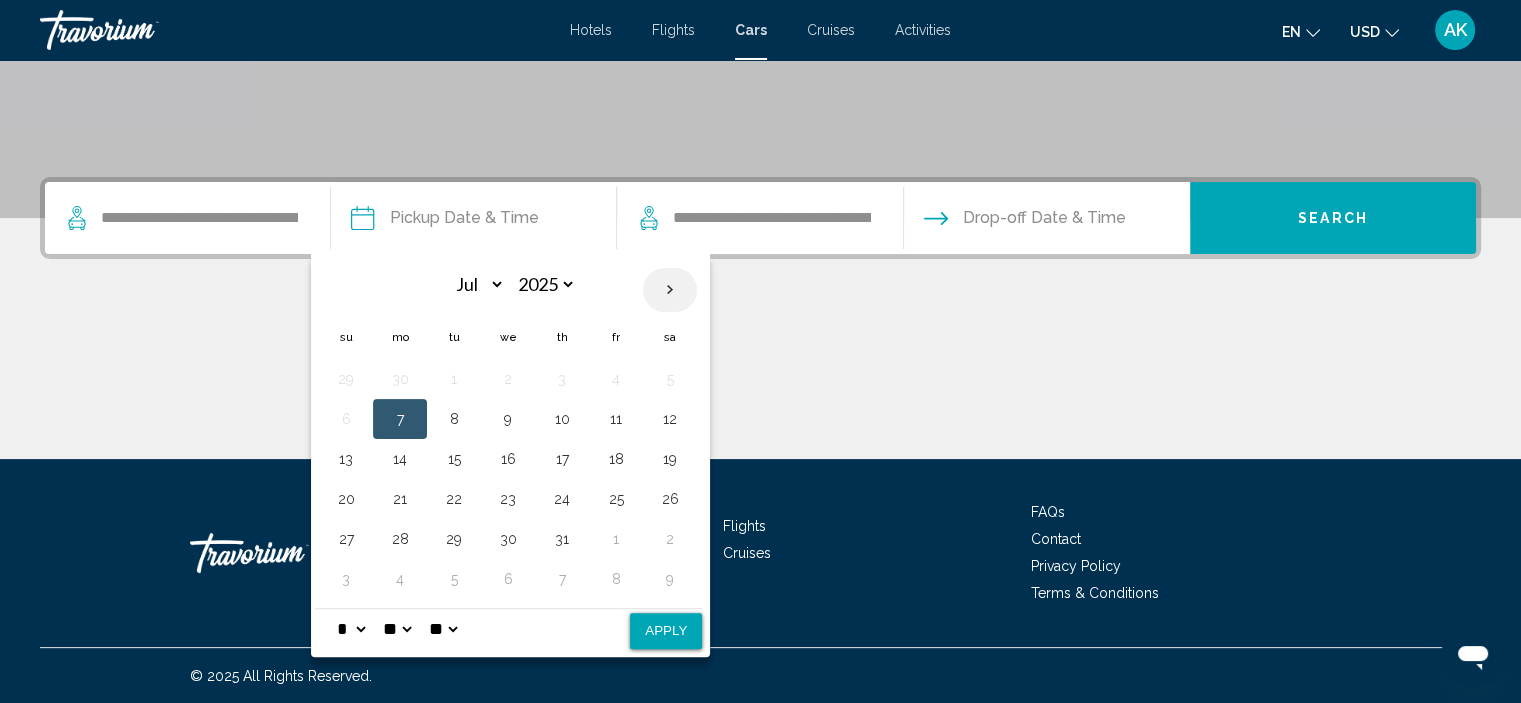 click at bounding box center (670, 290) 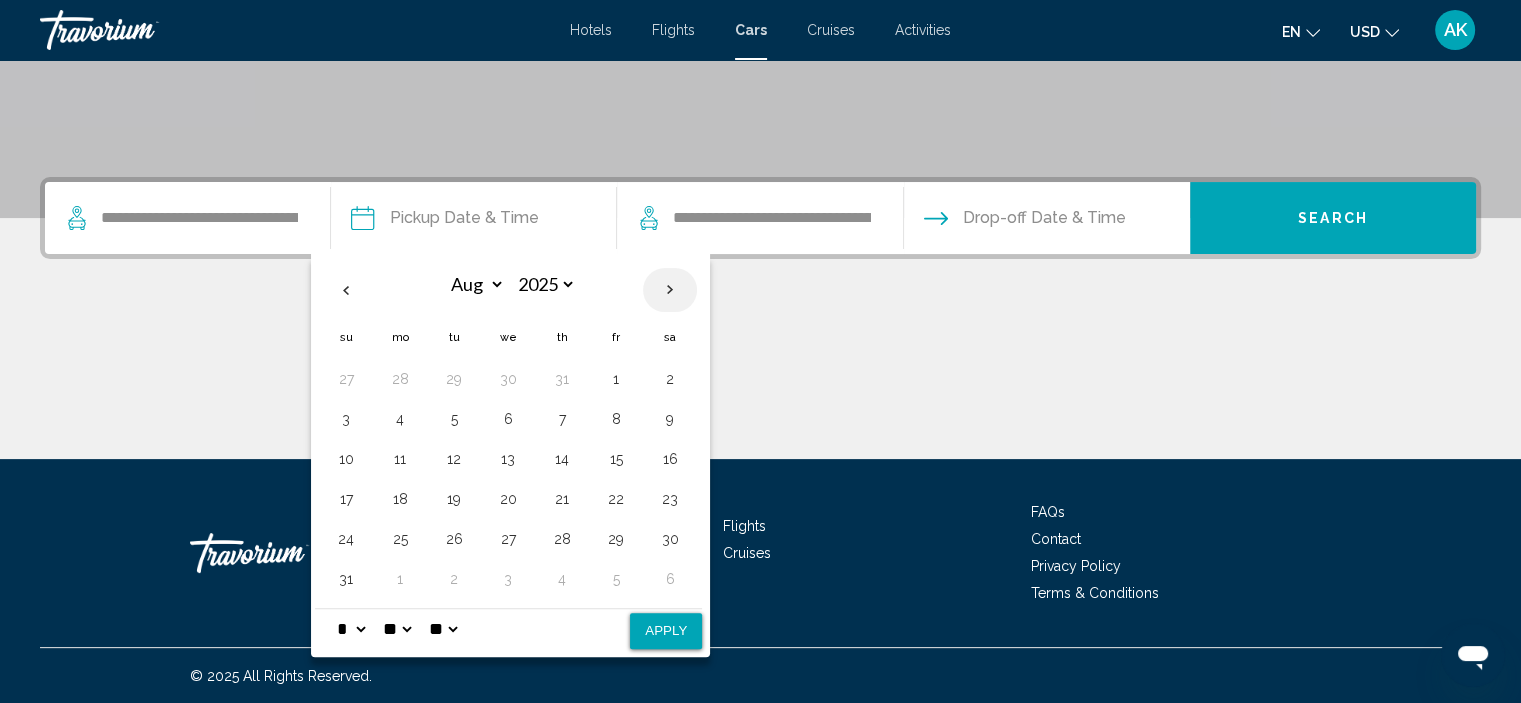 click at bounding box center [670, 290] 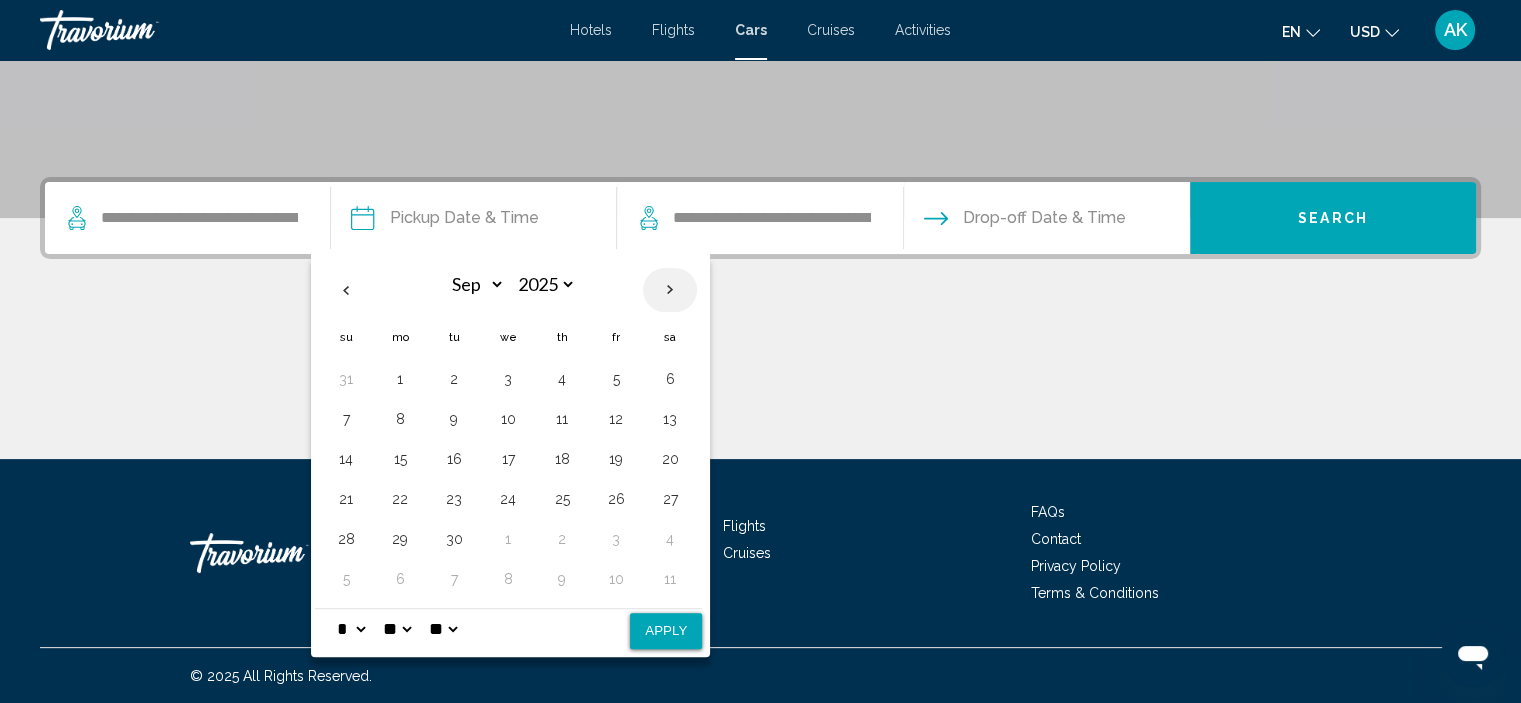 click at bounding box center (670, 290) 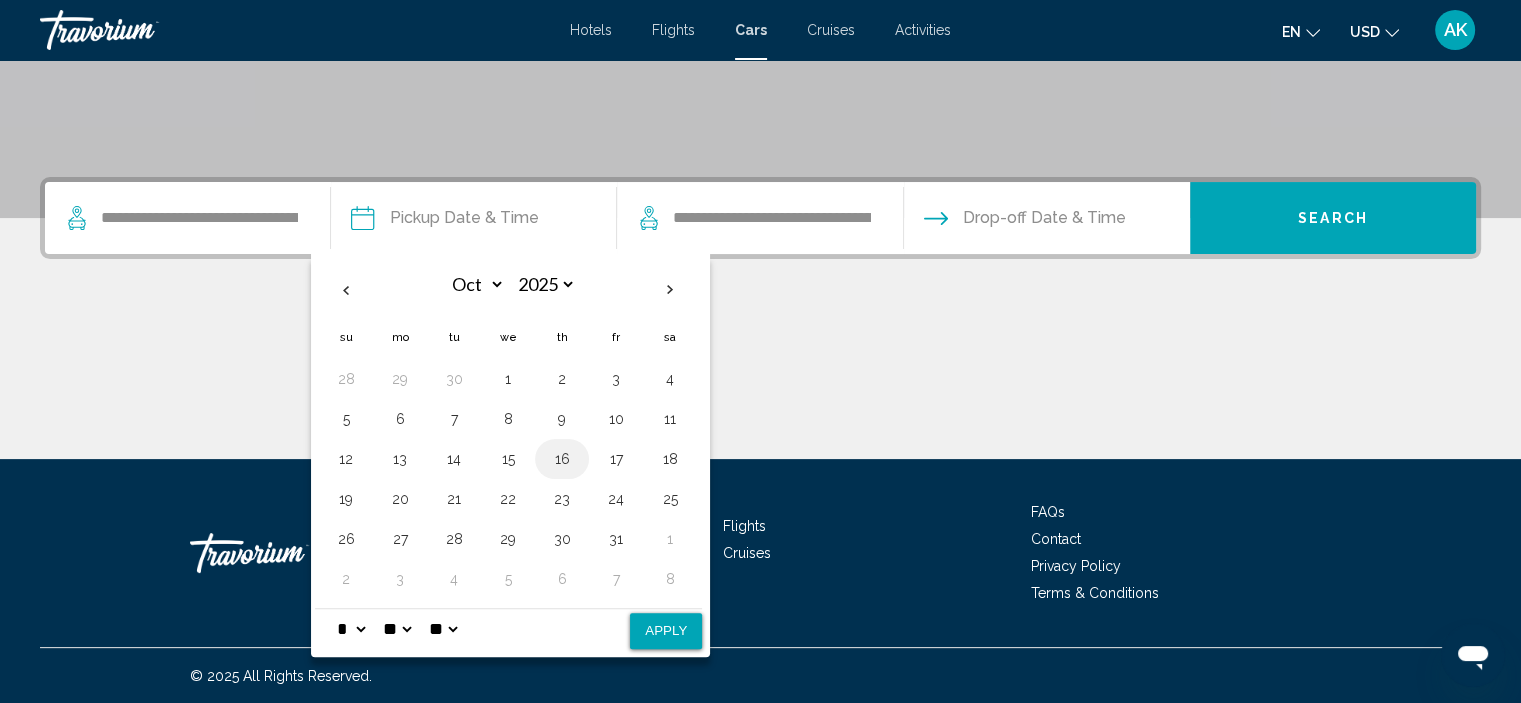 click on "16" at bounding box center (562, 459) 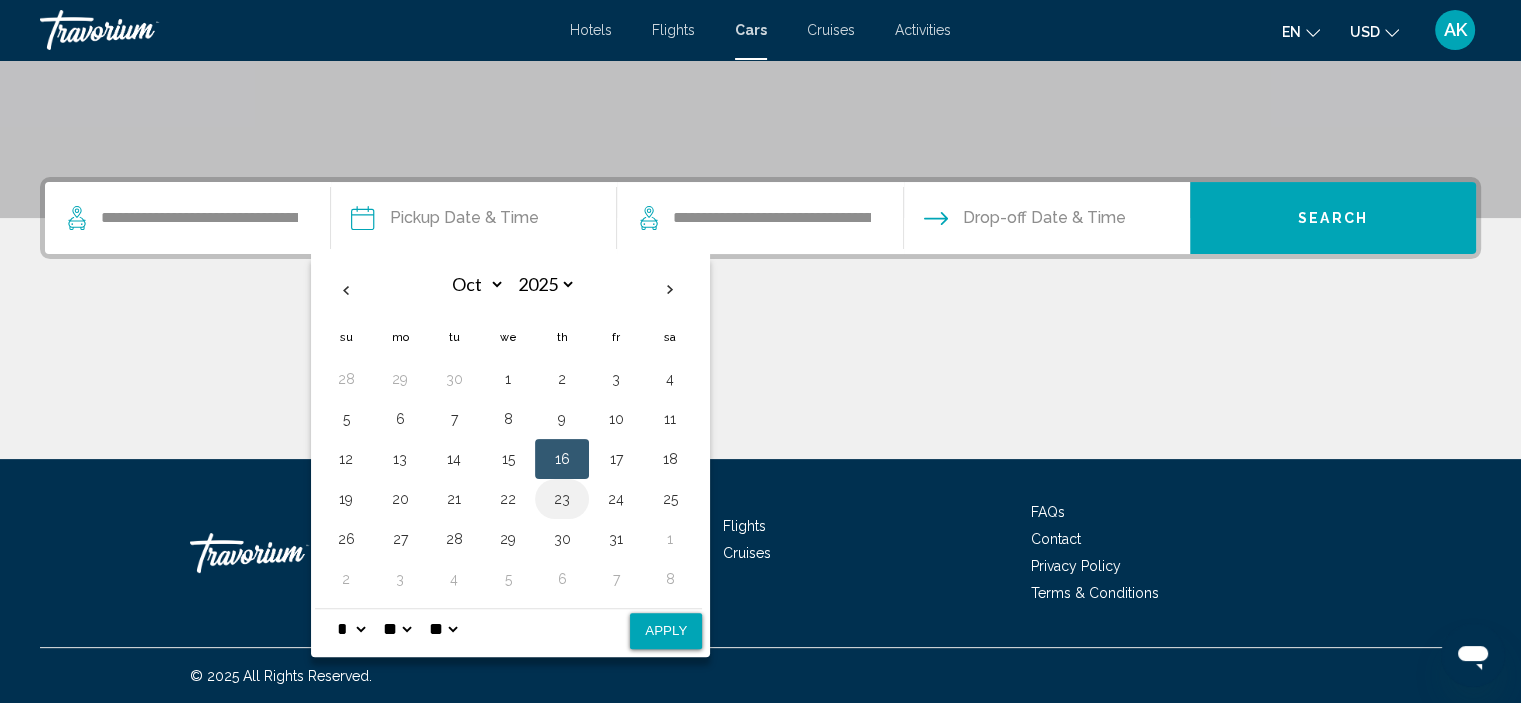 click on "23" at bounding box center [562, 499] 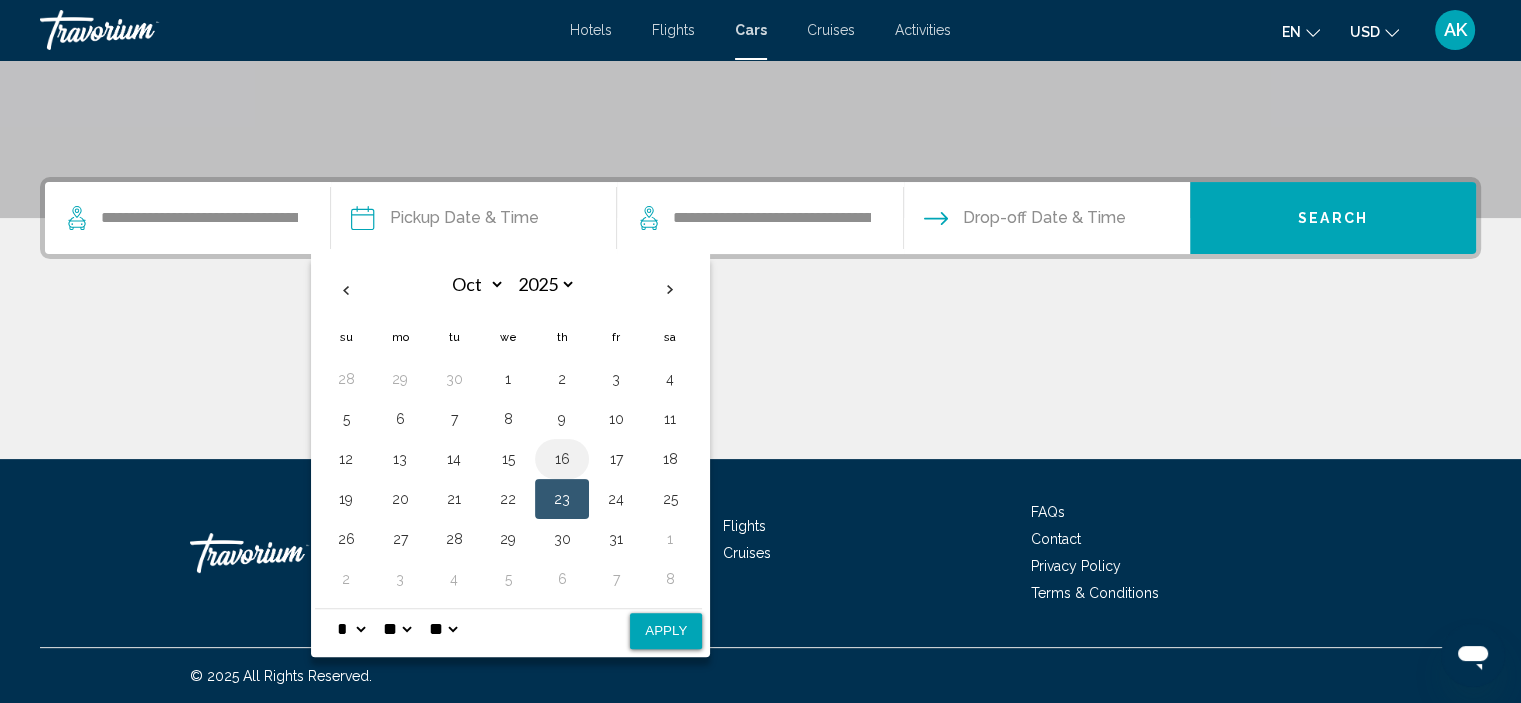 click on "16" at bounding box center [562, 459] 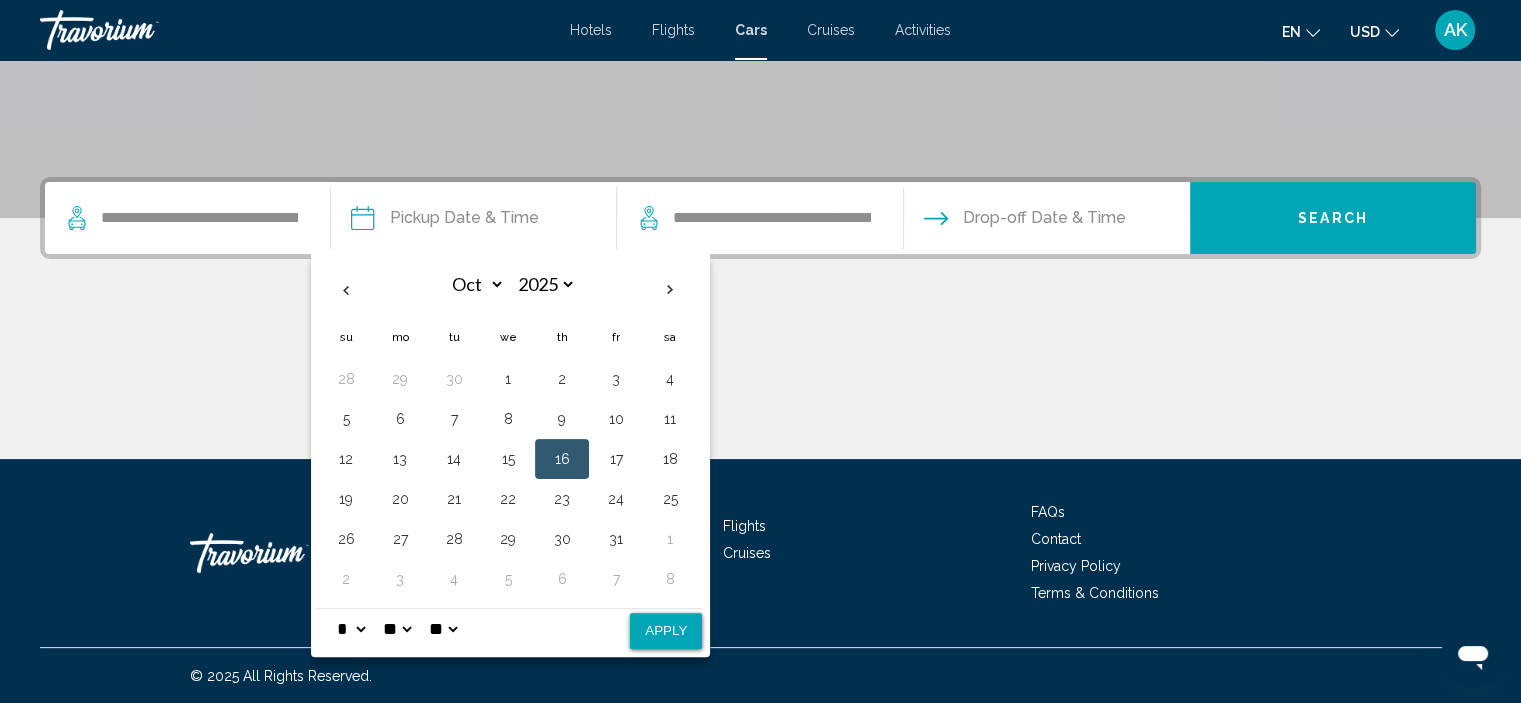 click on "** **" at bounding box center [443, 629] 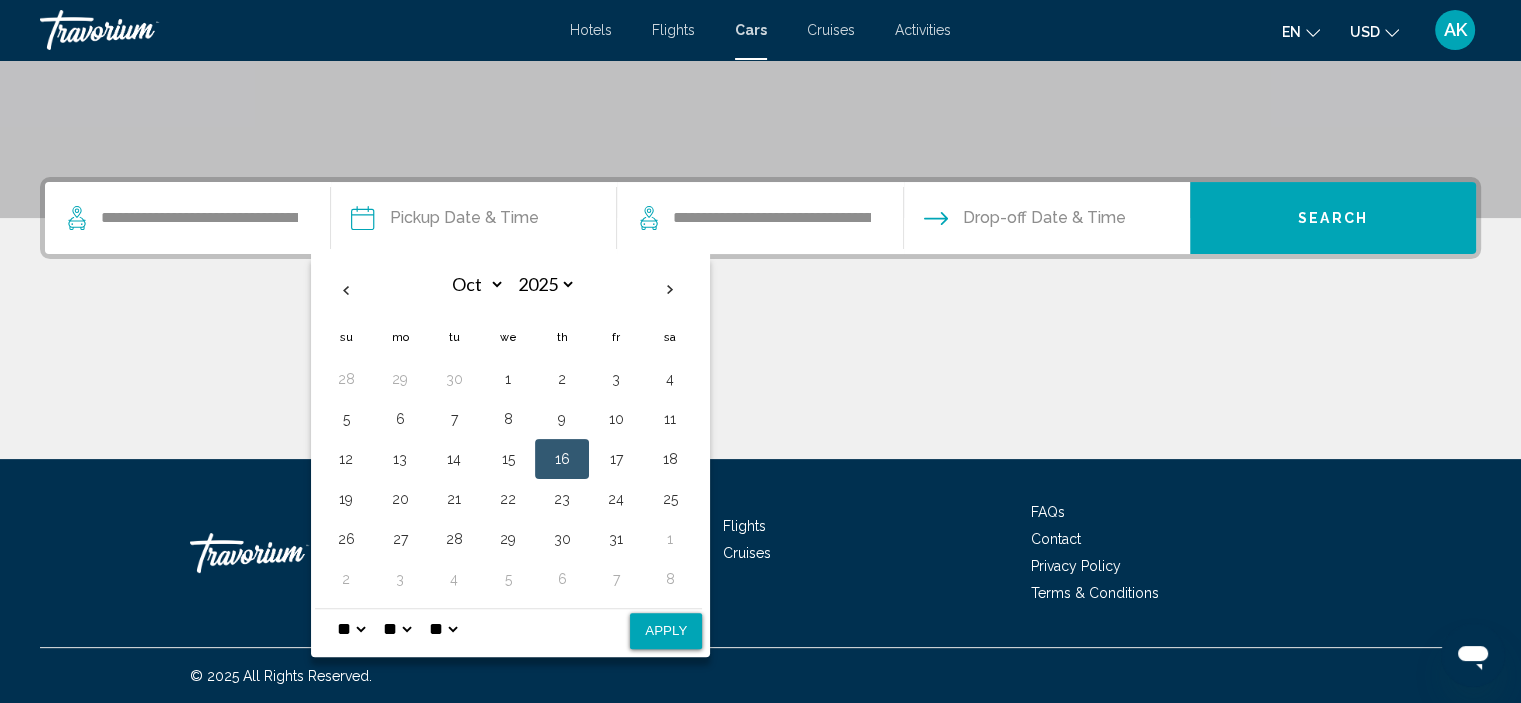 click on "* * * * * * * * * ** ** **" at bounding box center (351, 629) 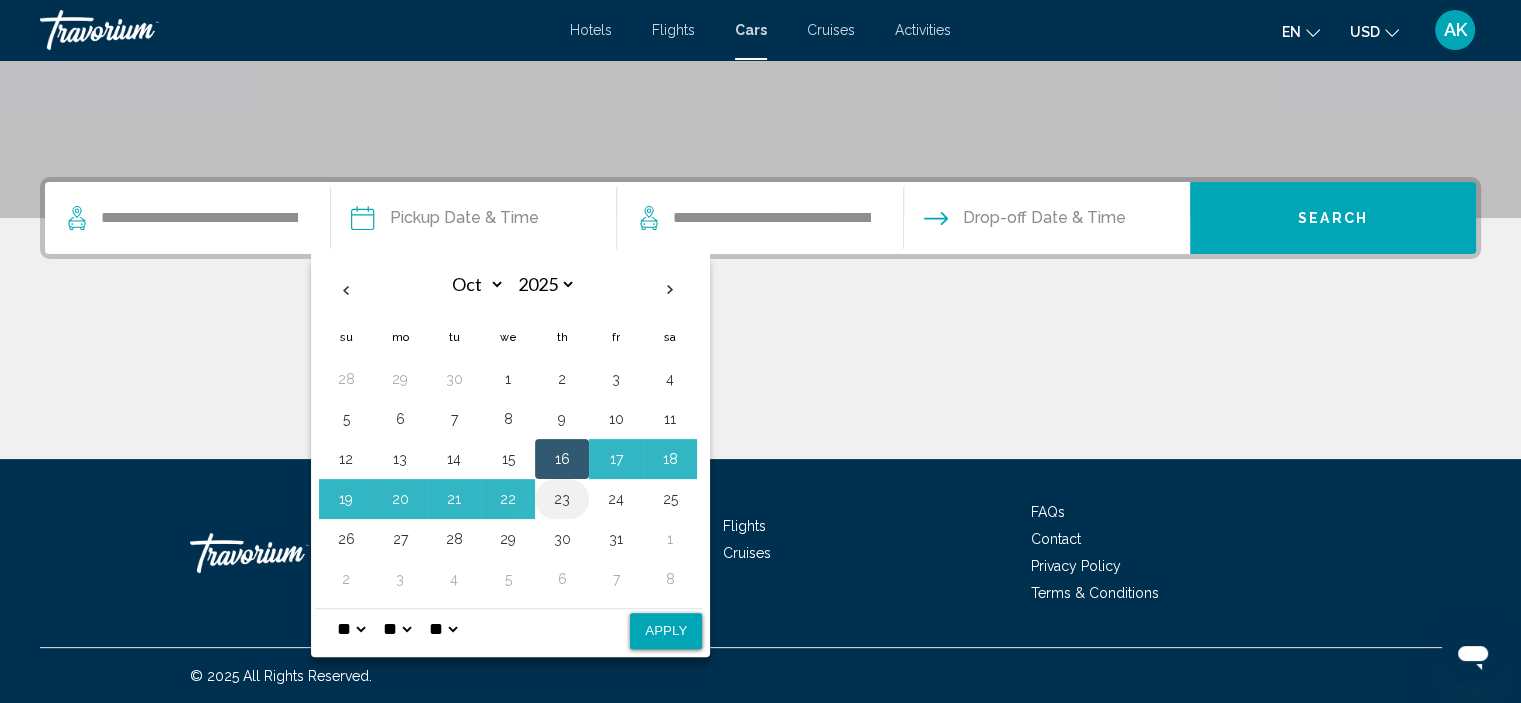 click on "23" at bounding box center [562, 499] 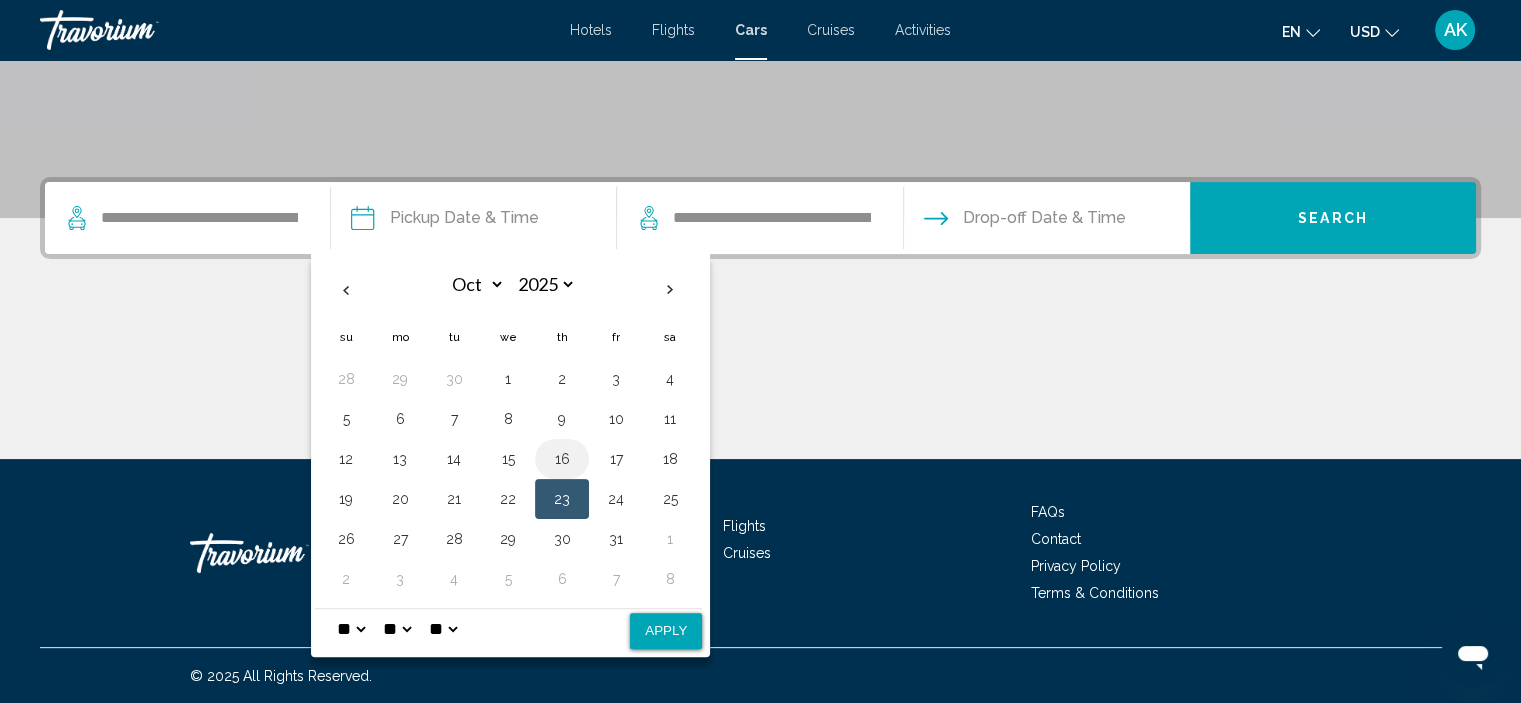 click on "16" at bounding box center (562, 459) 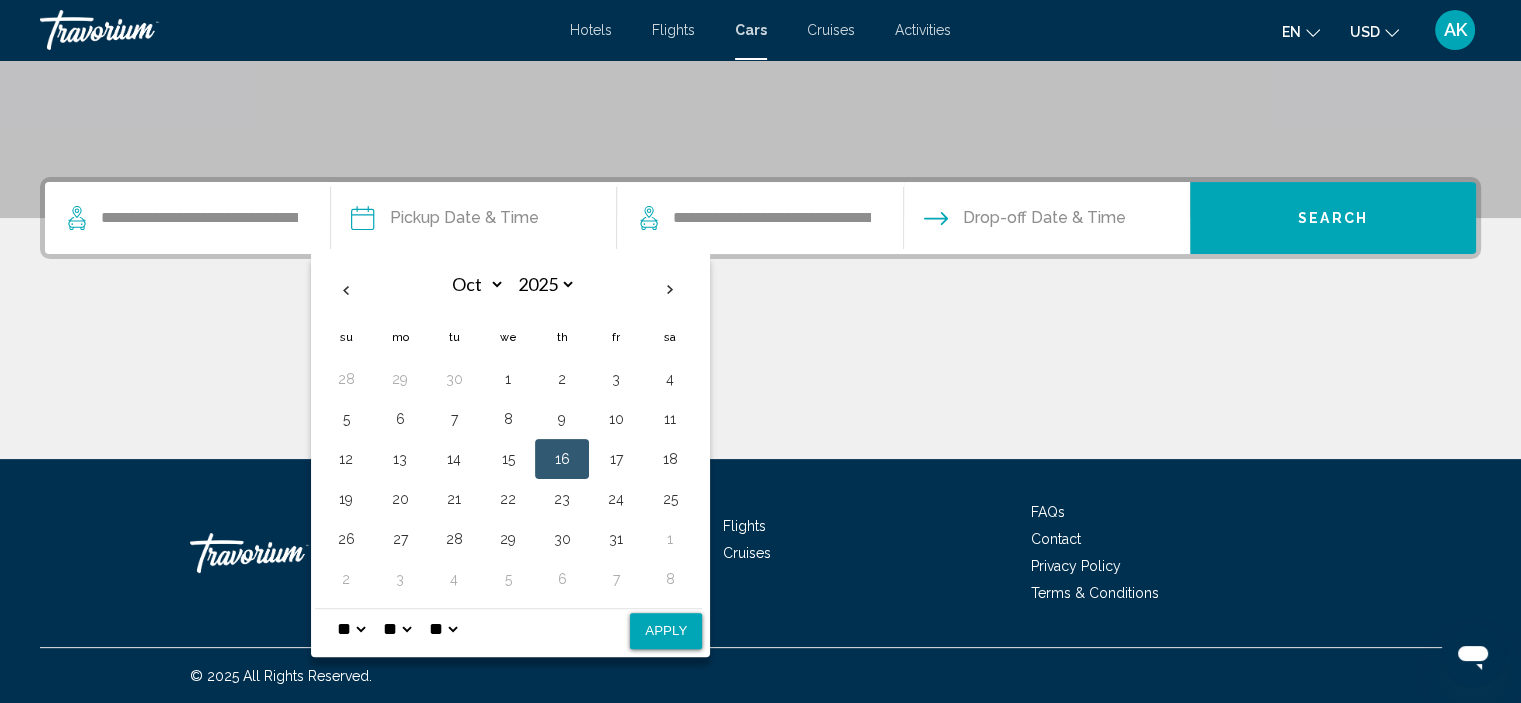 click on "Apply" at bounding box center [666, 631] 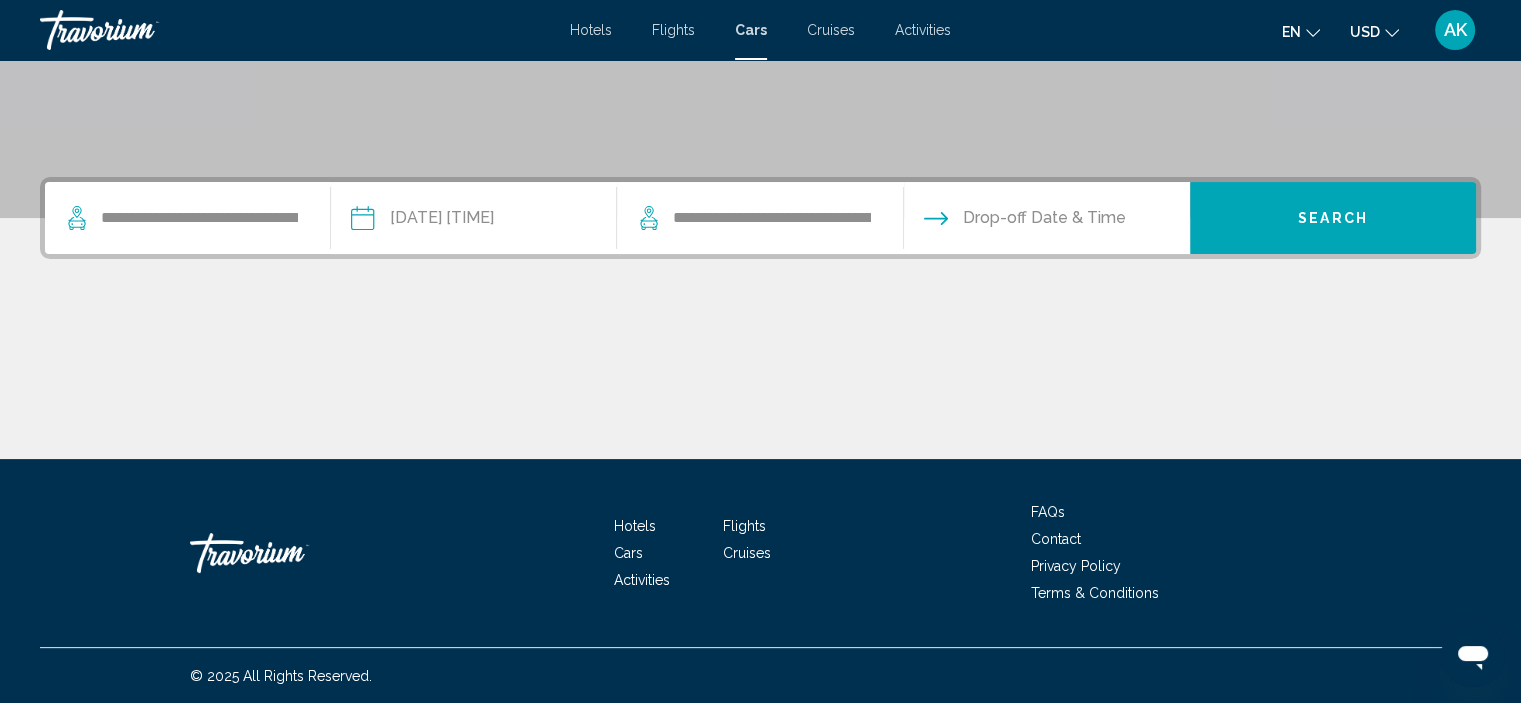 click on "**********" at bounding box center [473, 221] 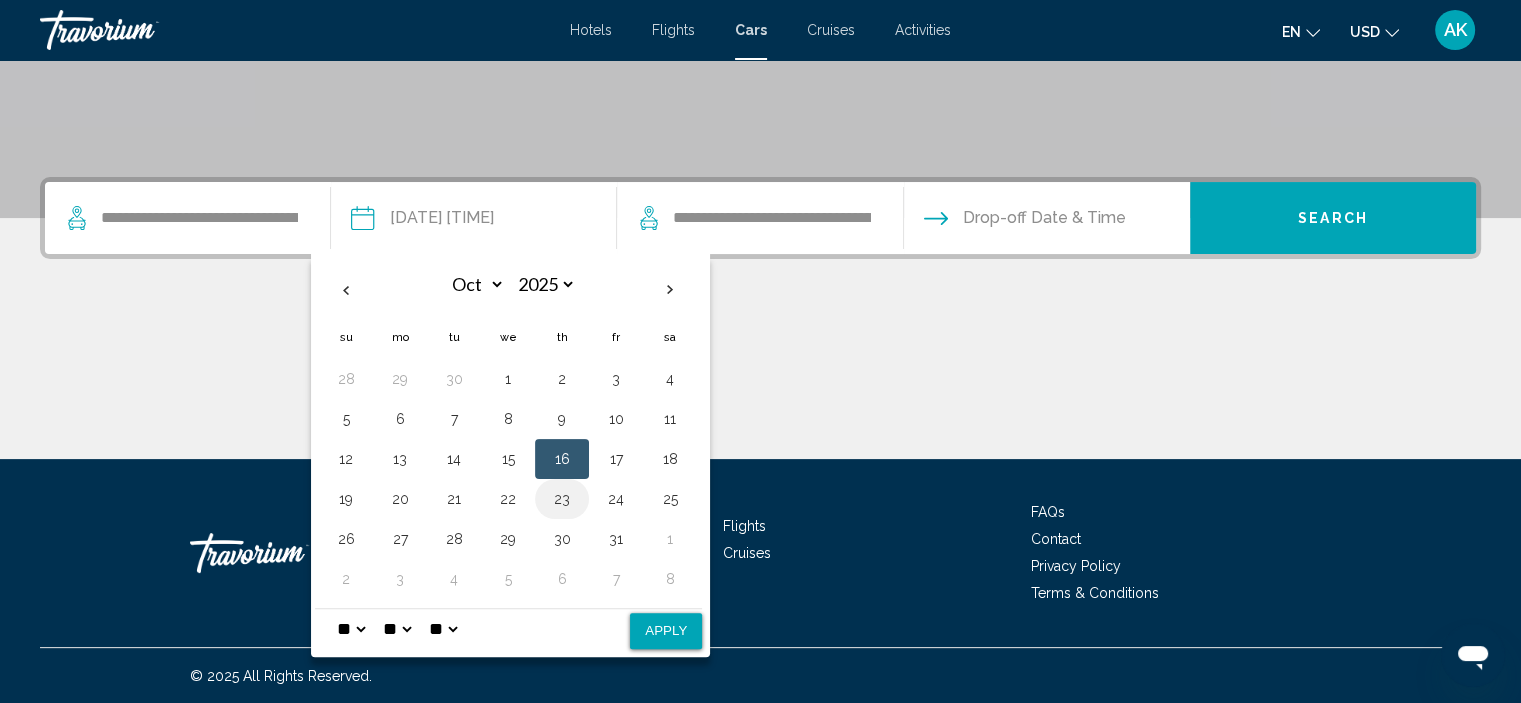 click on "23" at bounding box center (562, 499) 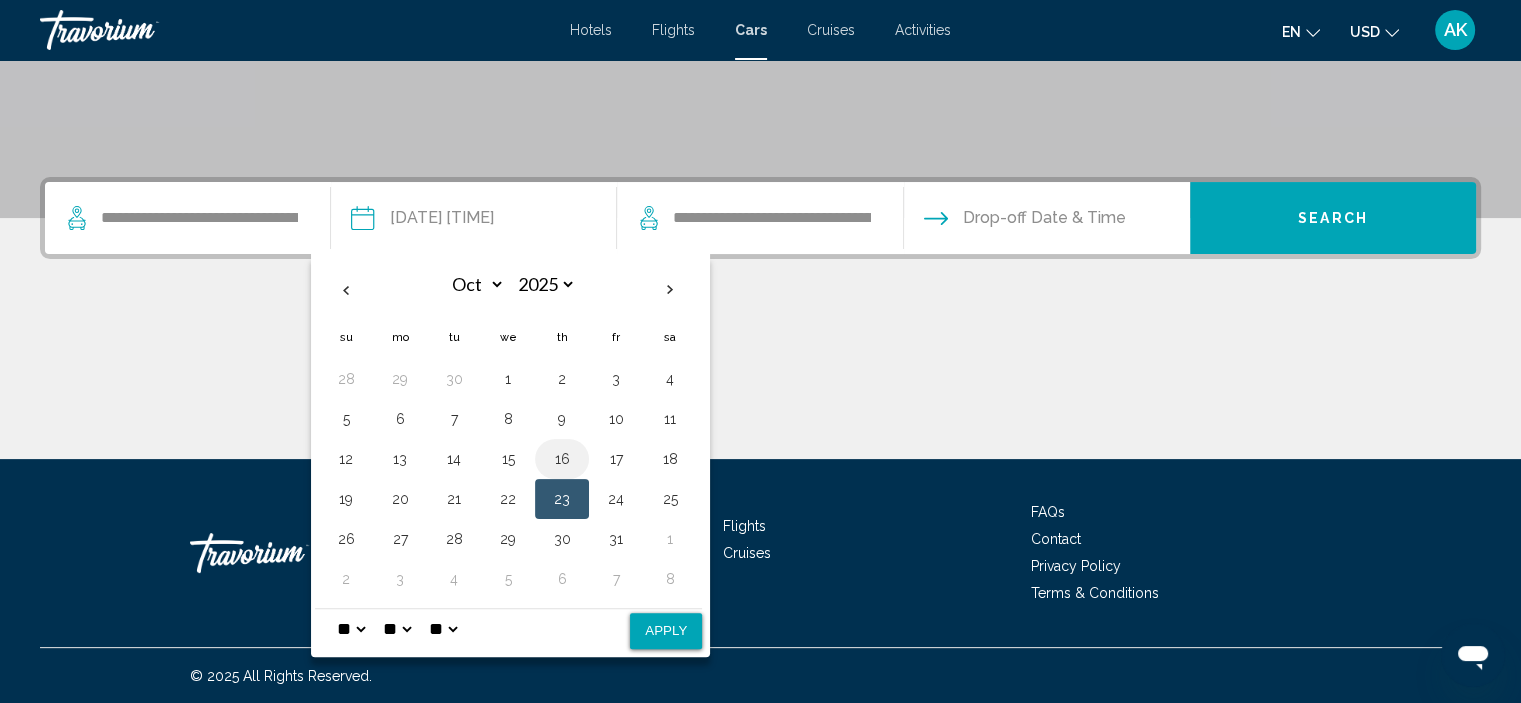 click on "16" at bounding box center (562, 459) 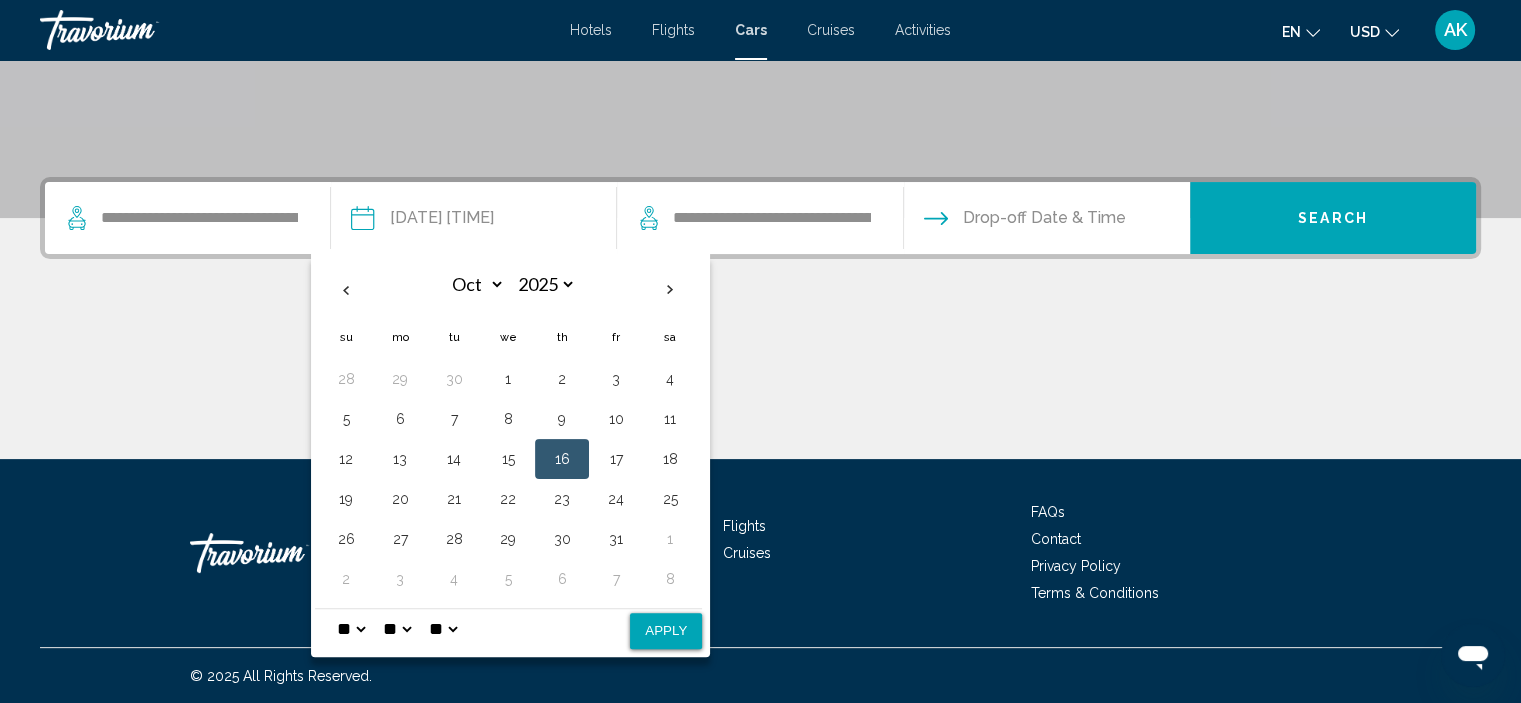 click on "16" at bounding box center (562, 459) 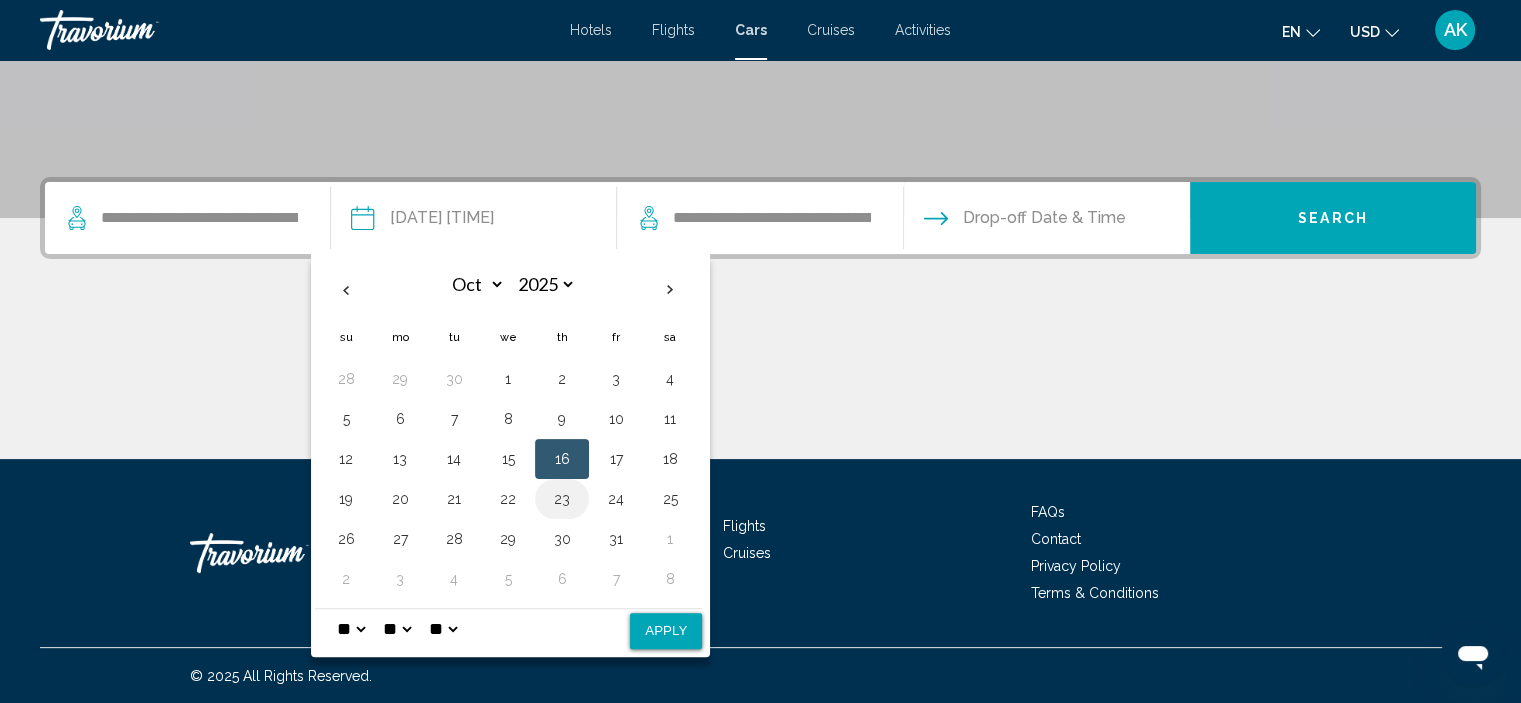 click on "23" at bounding box center [562, 499] 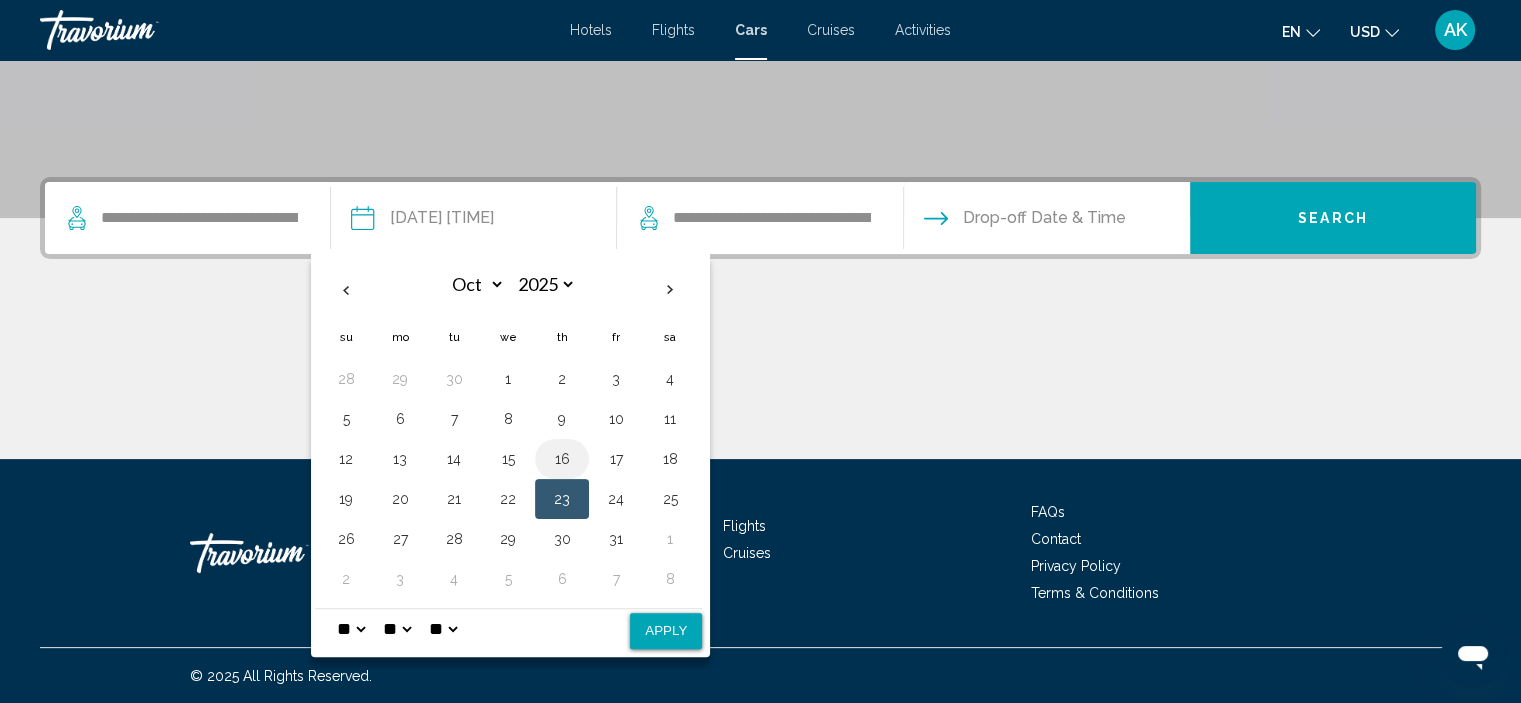 click on "16" at bounding box center (562, 459) 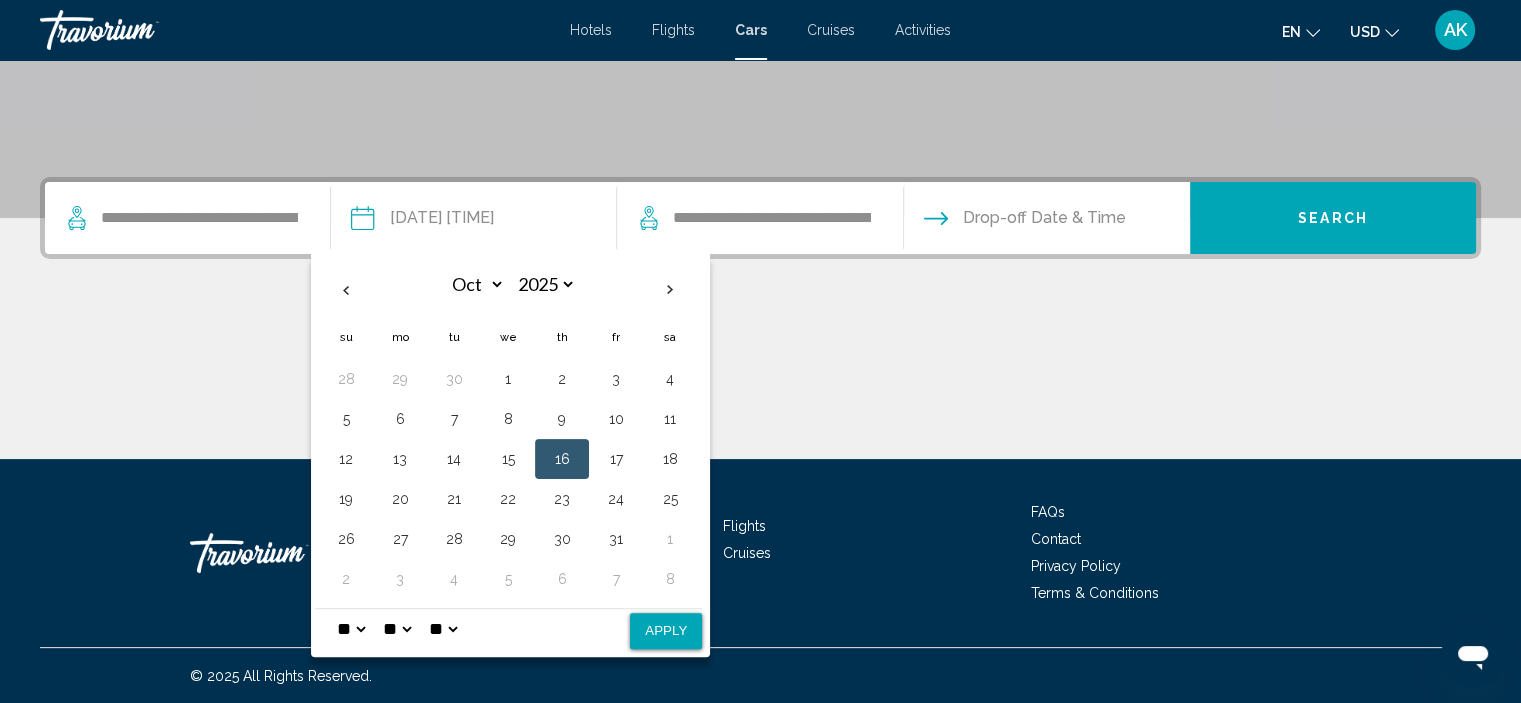 click on "Apply" at bounding box center (666, 631) 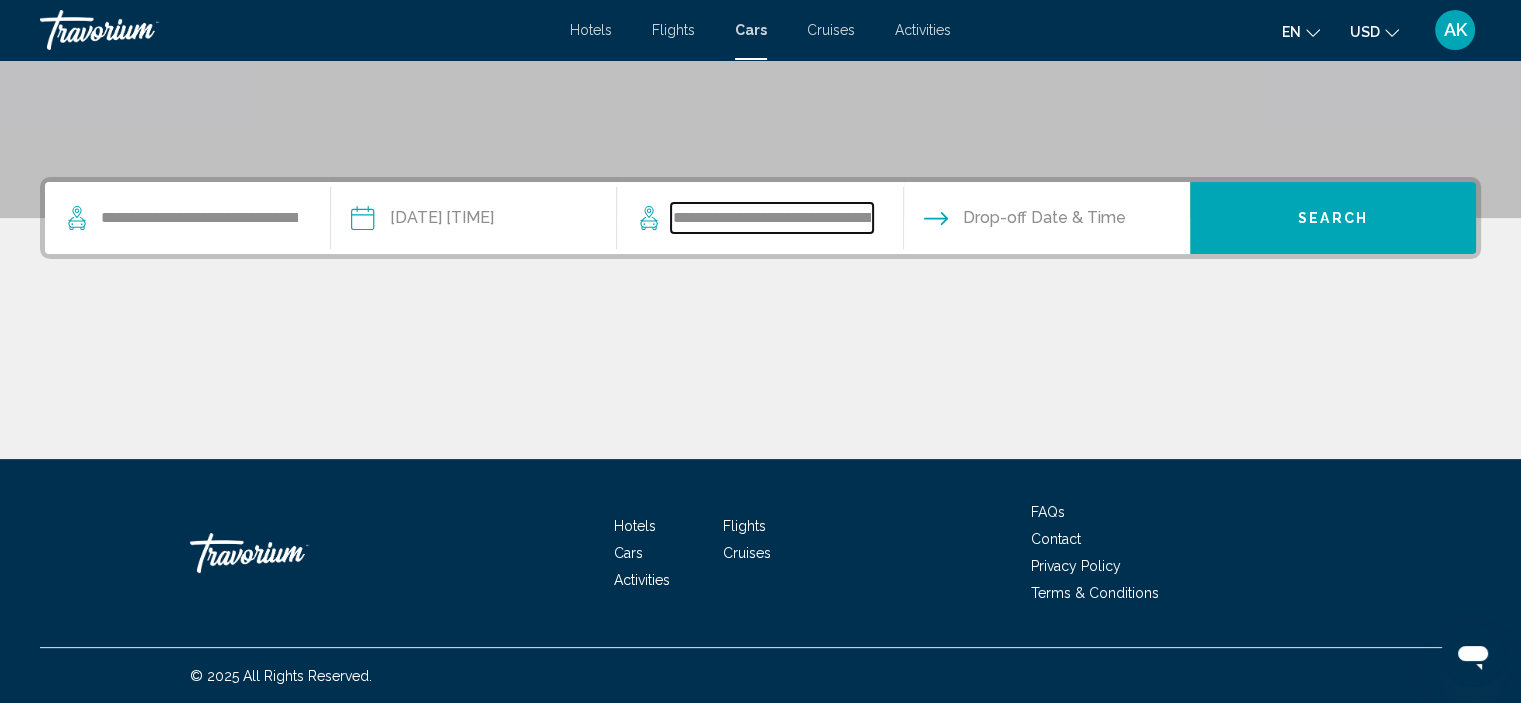 click on "**********" at bounding box center (771, 218) 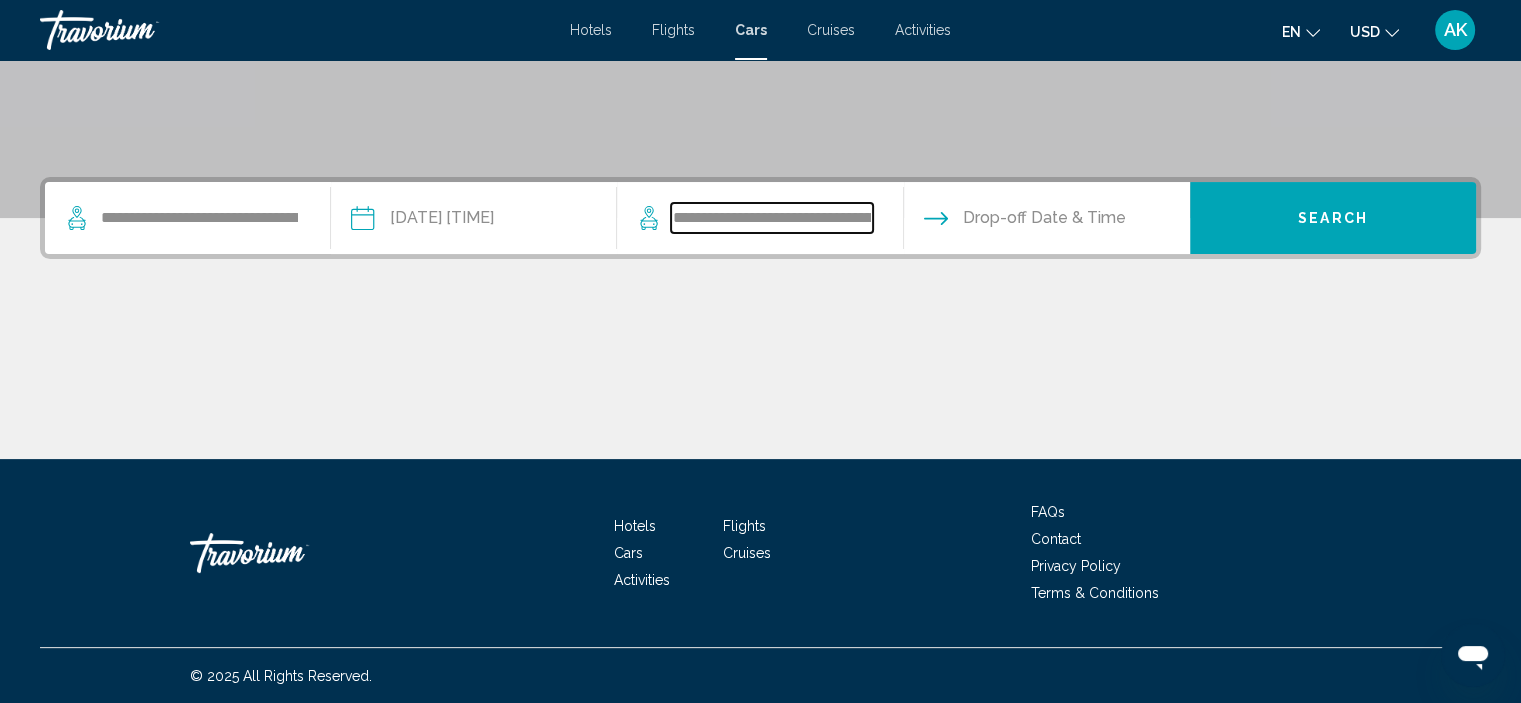 click on "**********" at bounding box center [771, 218] 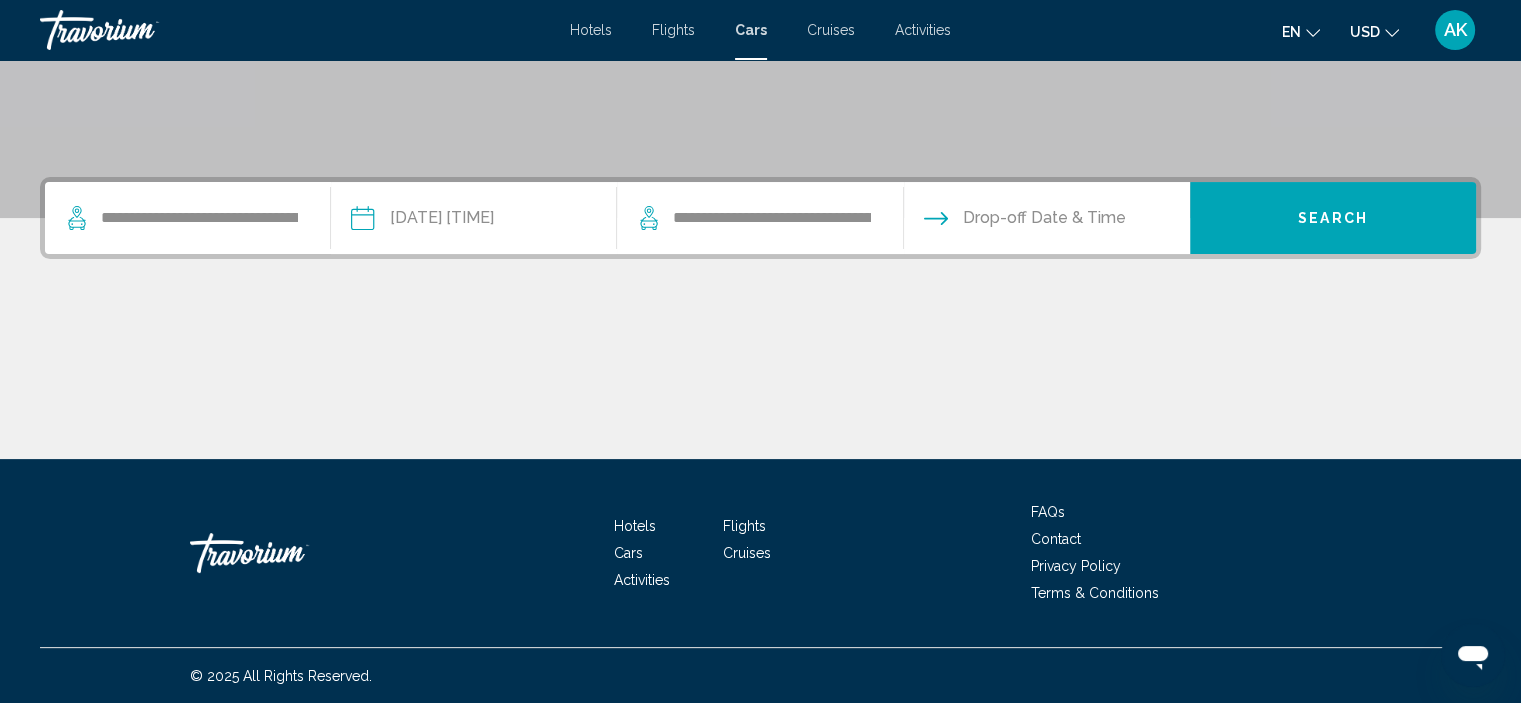 click at bounding box center [1046, 221] 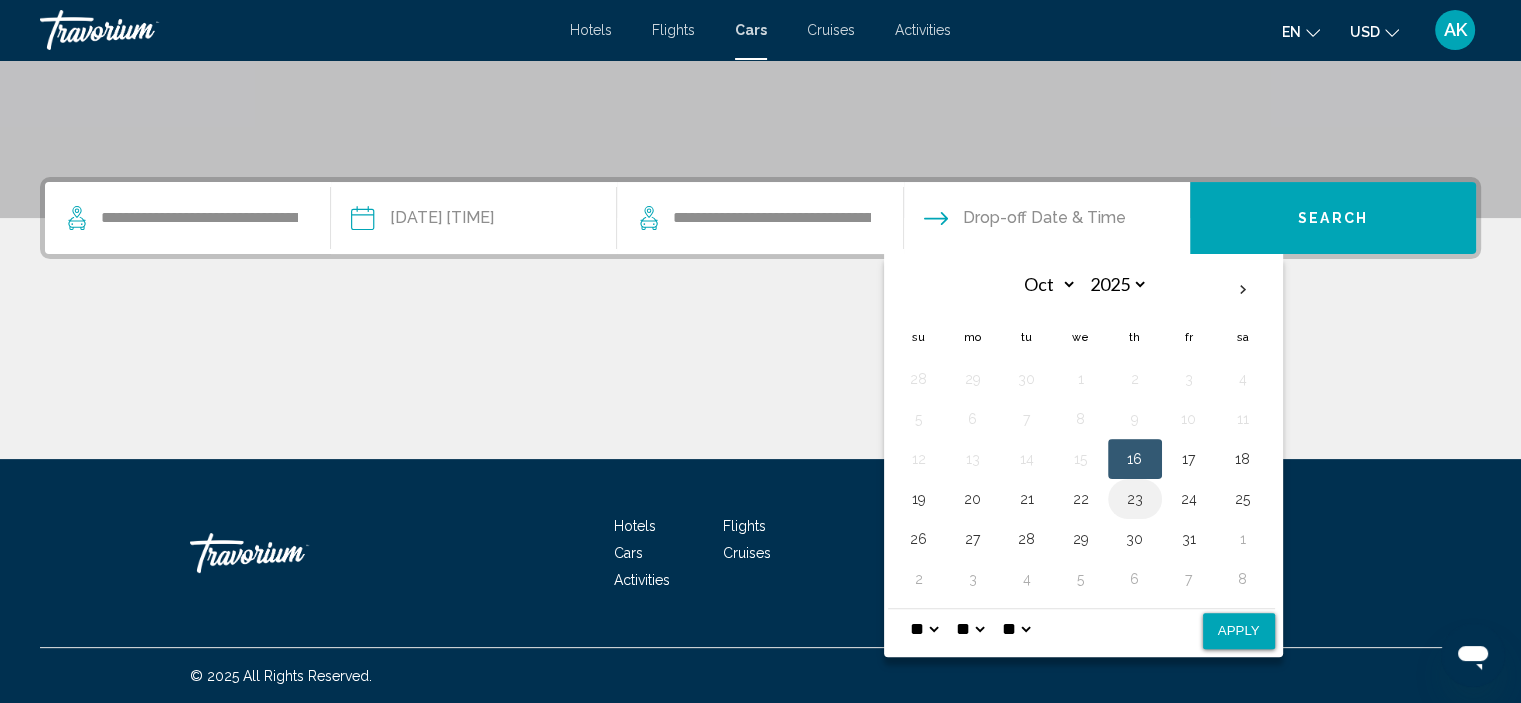 click on "23" at bounding box center (1135, 499) 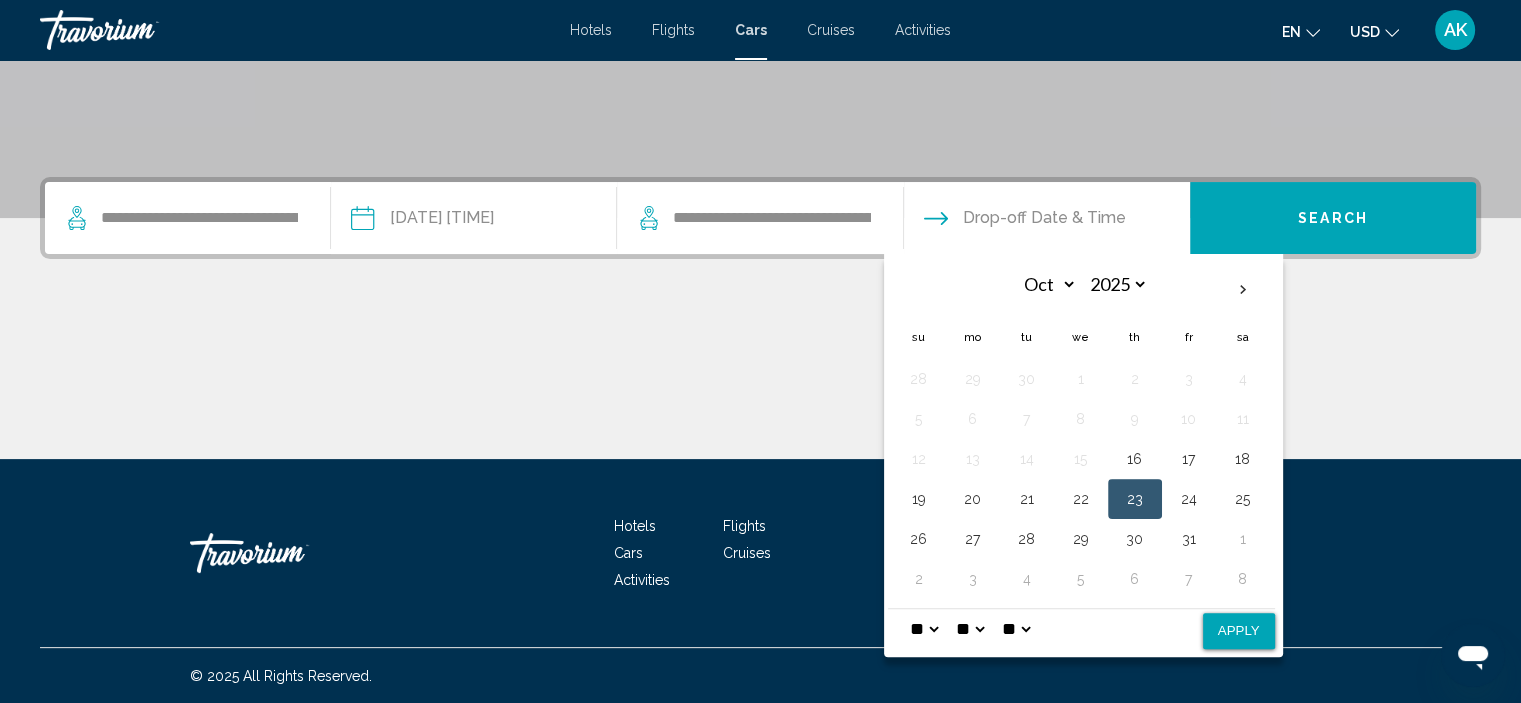 click on "Apply" at bounding box center [1239, 631] 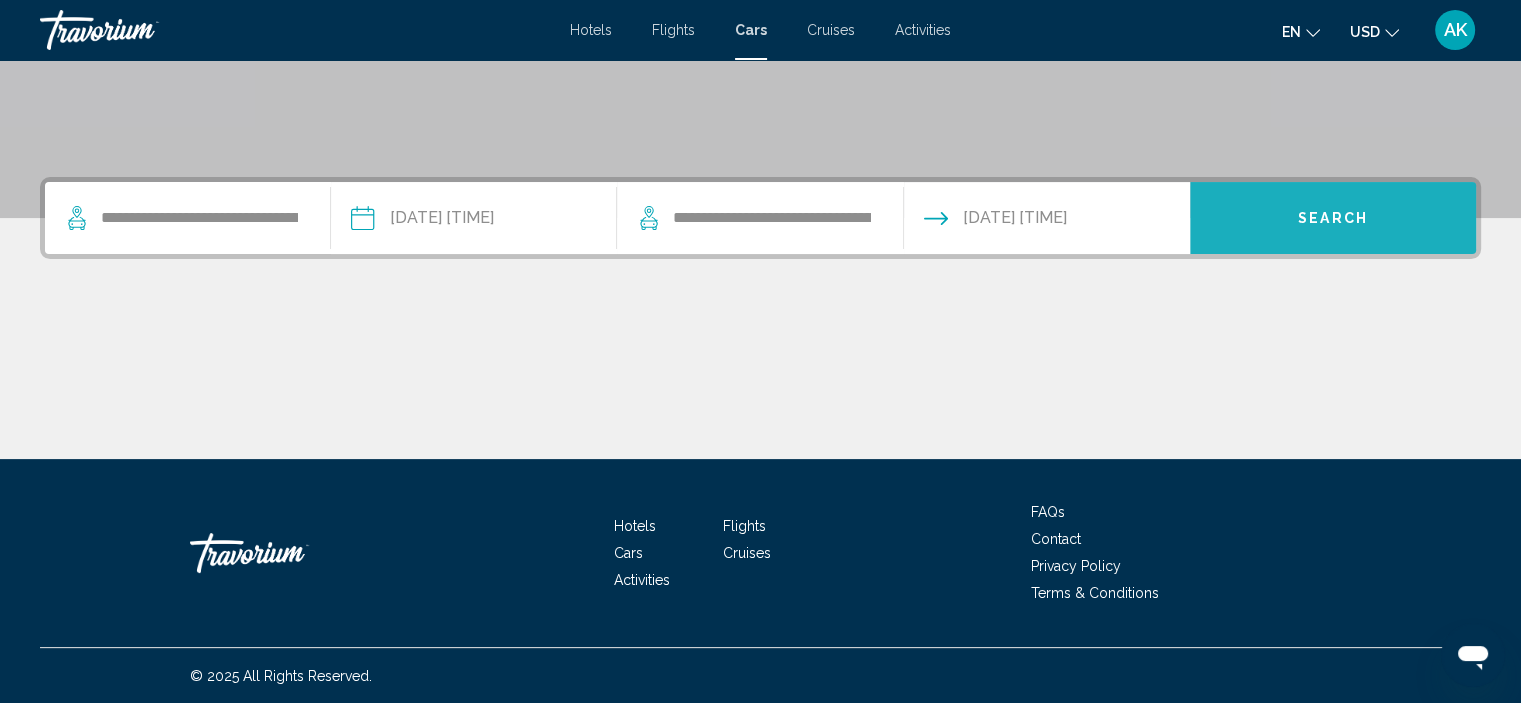 click on "Search" at bounding box center [1333, 219] 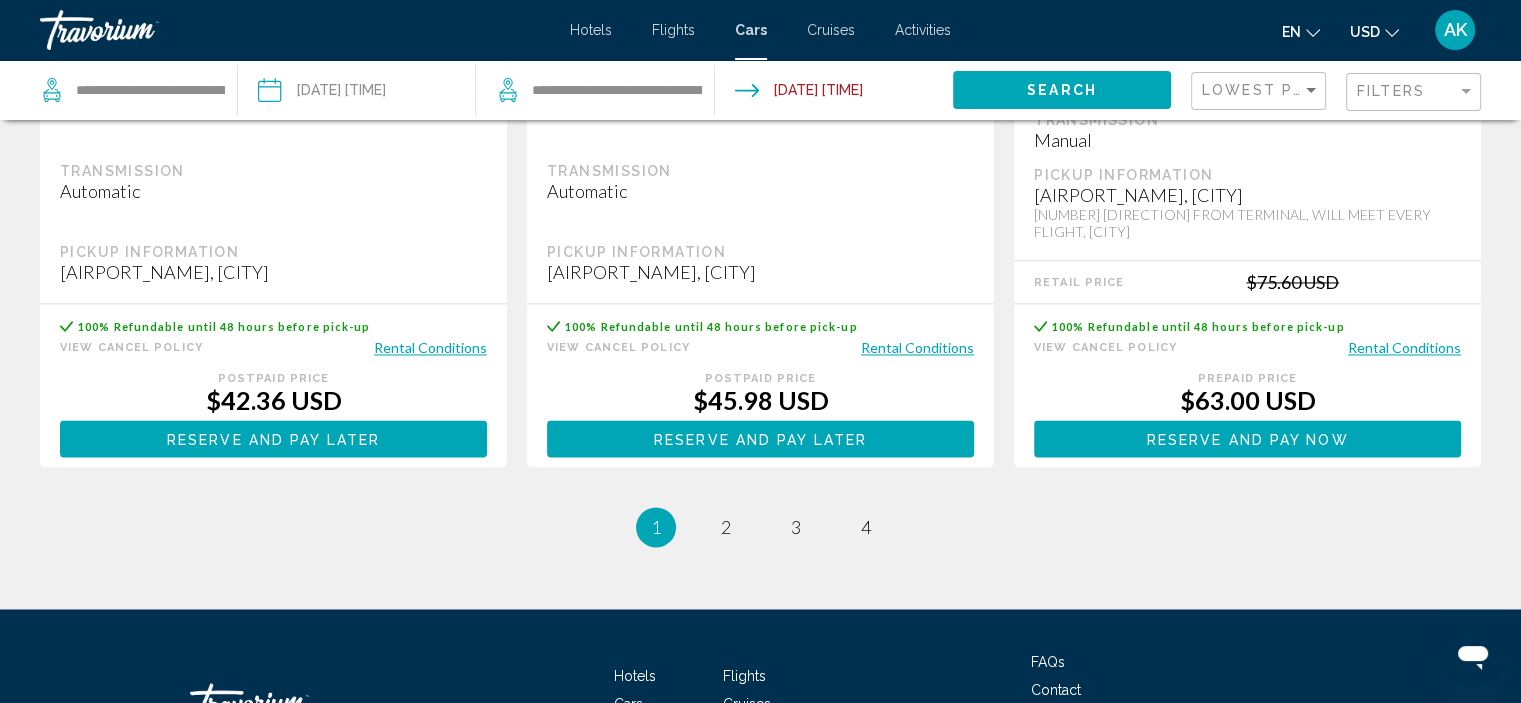 scroll, scrollTop: 3263, scrollLeft: 0, axis: vertical 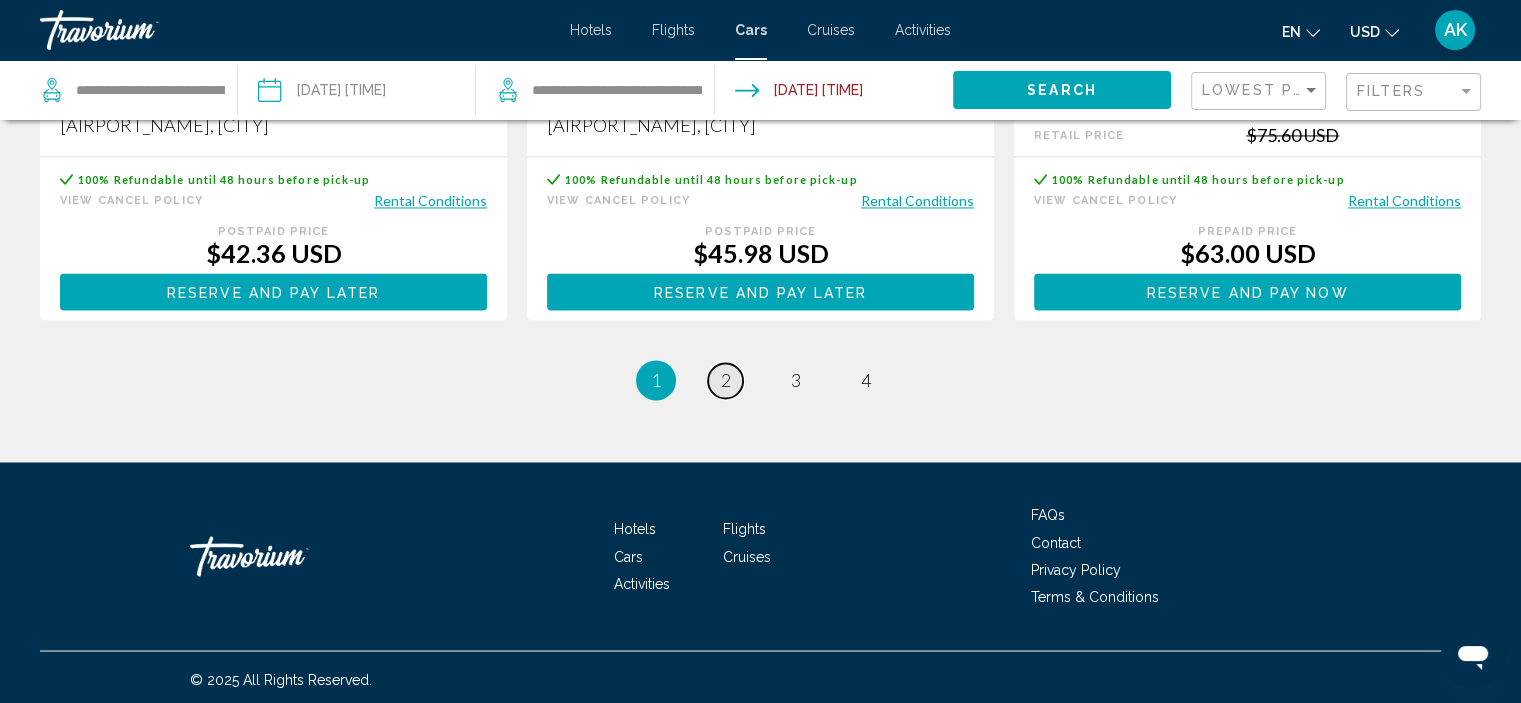 click on "2" at bounding box center (726, 380) 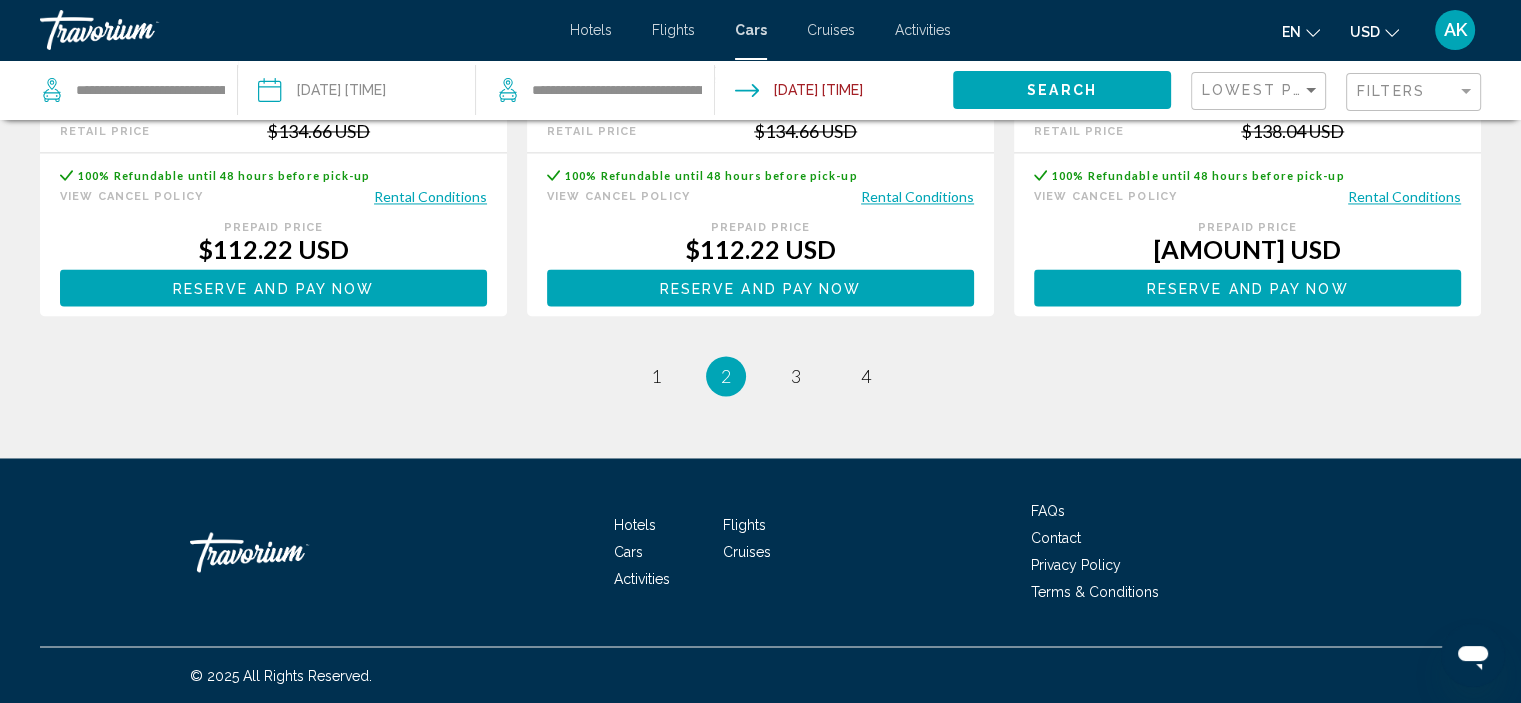 scroll, scrollTop: 0, scrollLeft: 0, axis: both 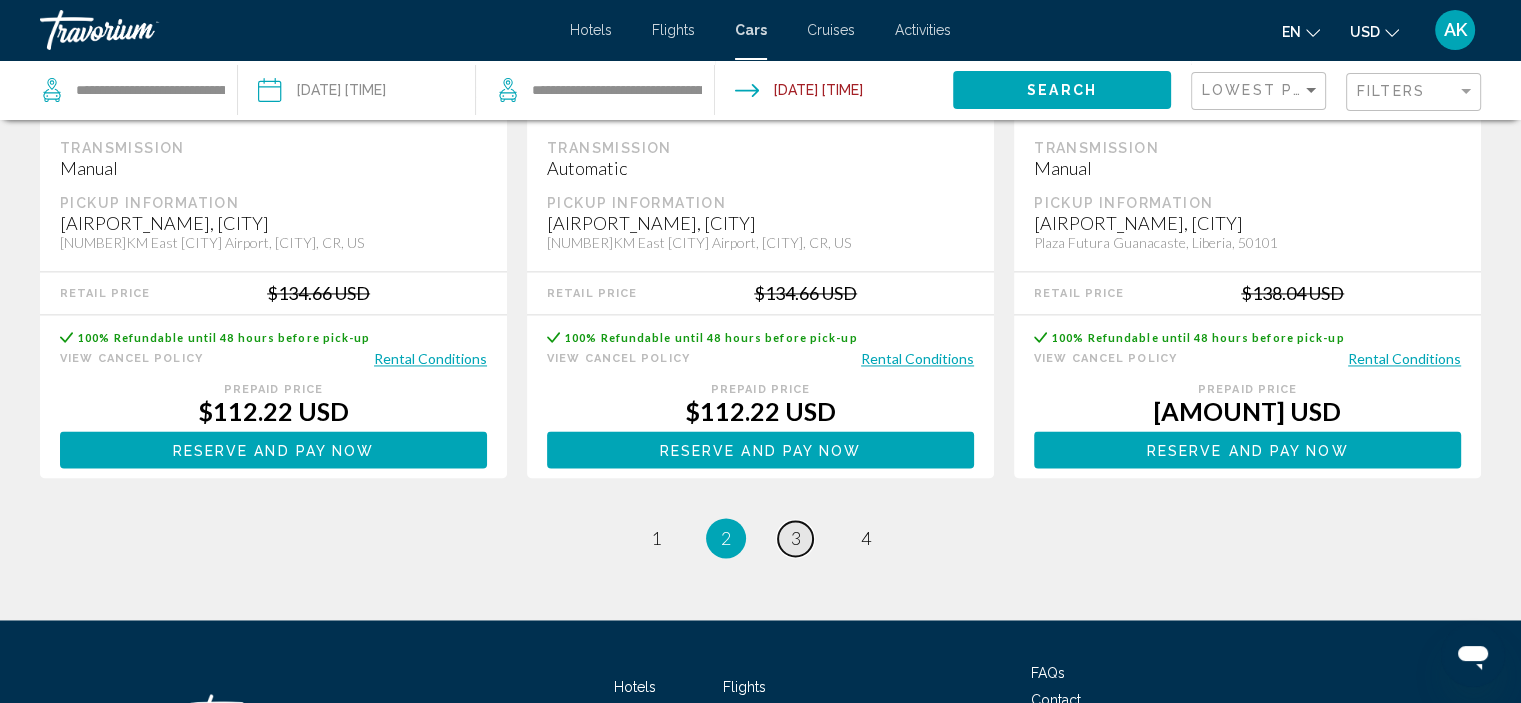click on "3" at bounding box center (656, 538) 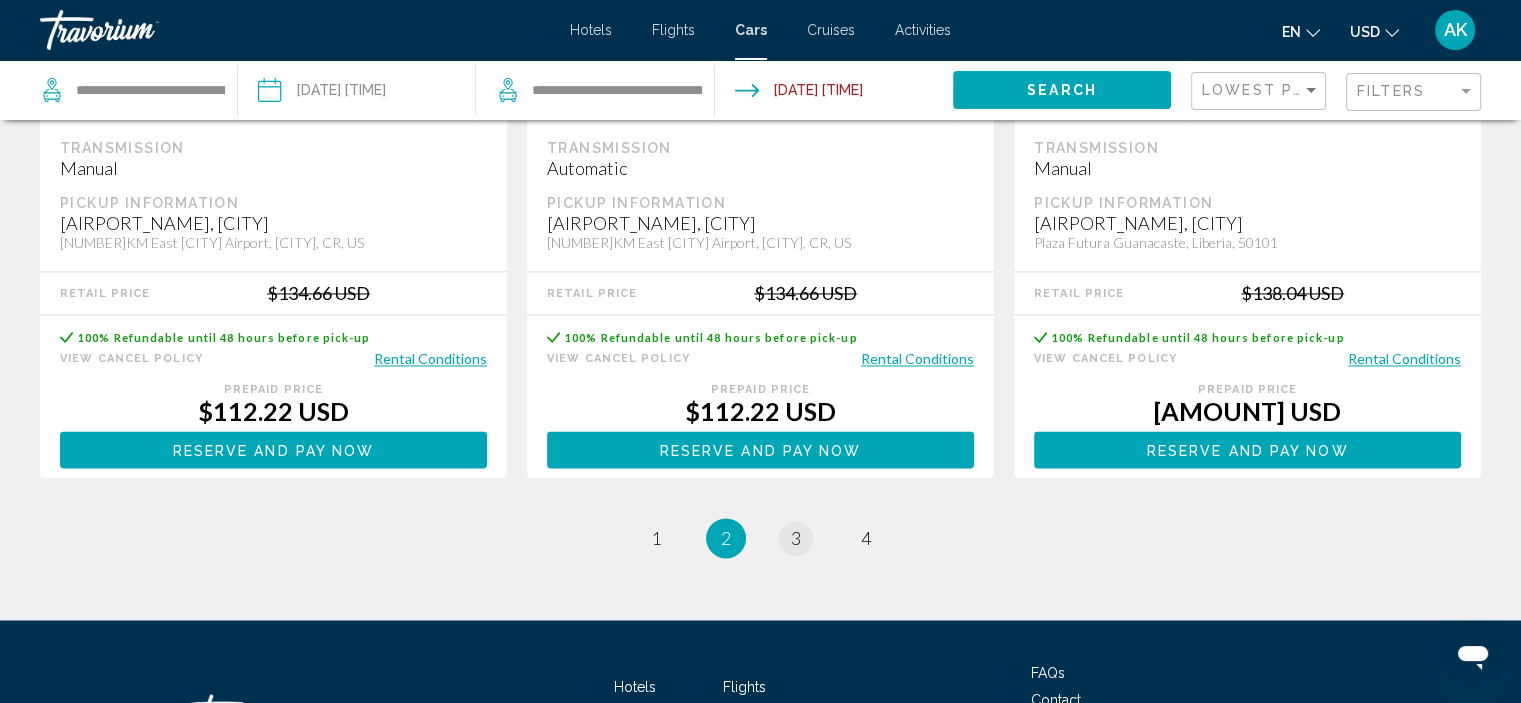 scroll, scrollTop: 0, scrollLeft: 0, axis: both 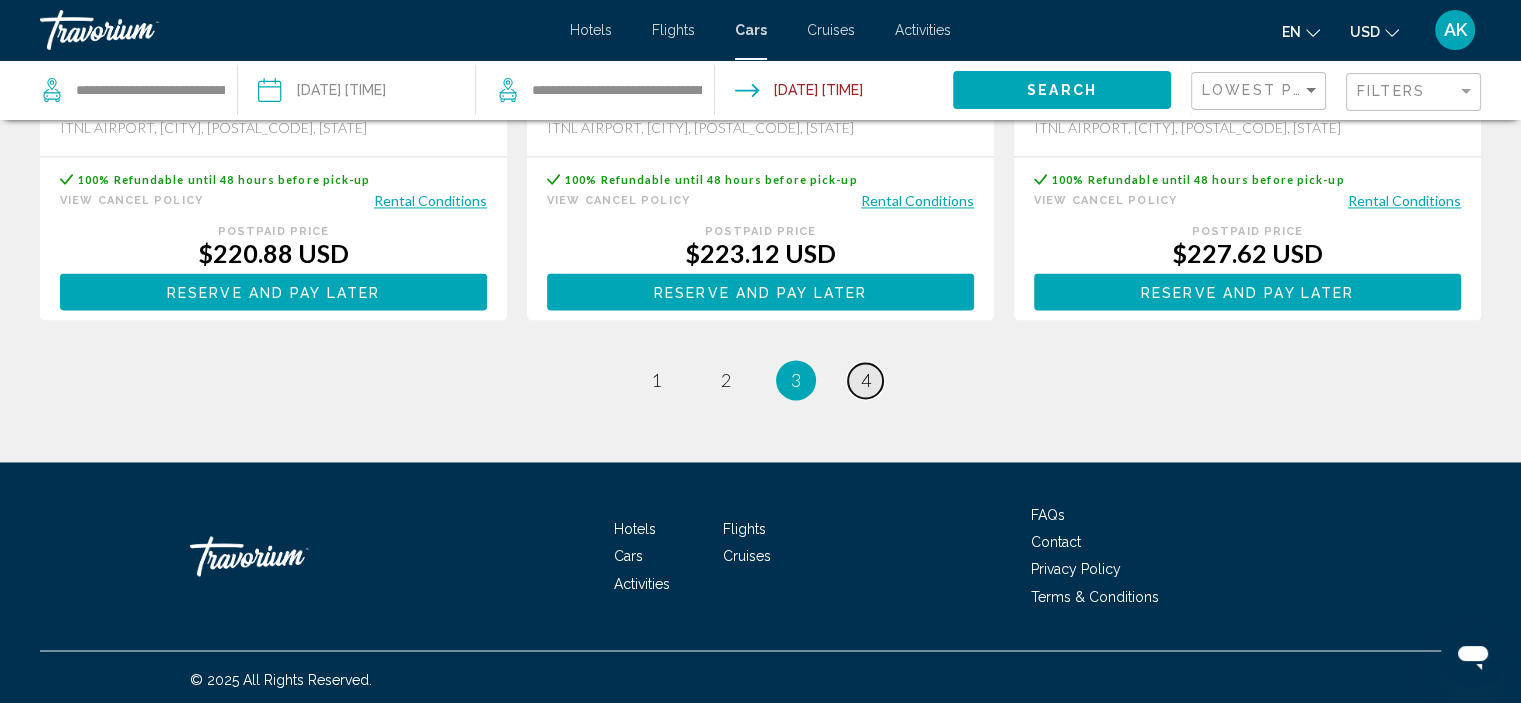 click on "4" at bounding box center [656, 380] 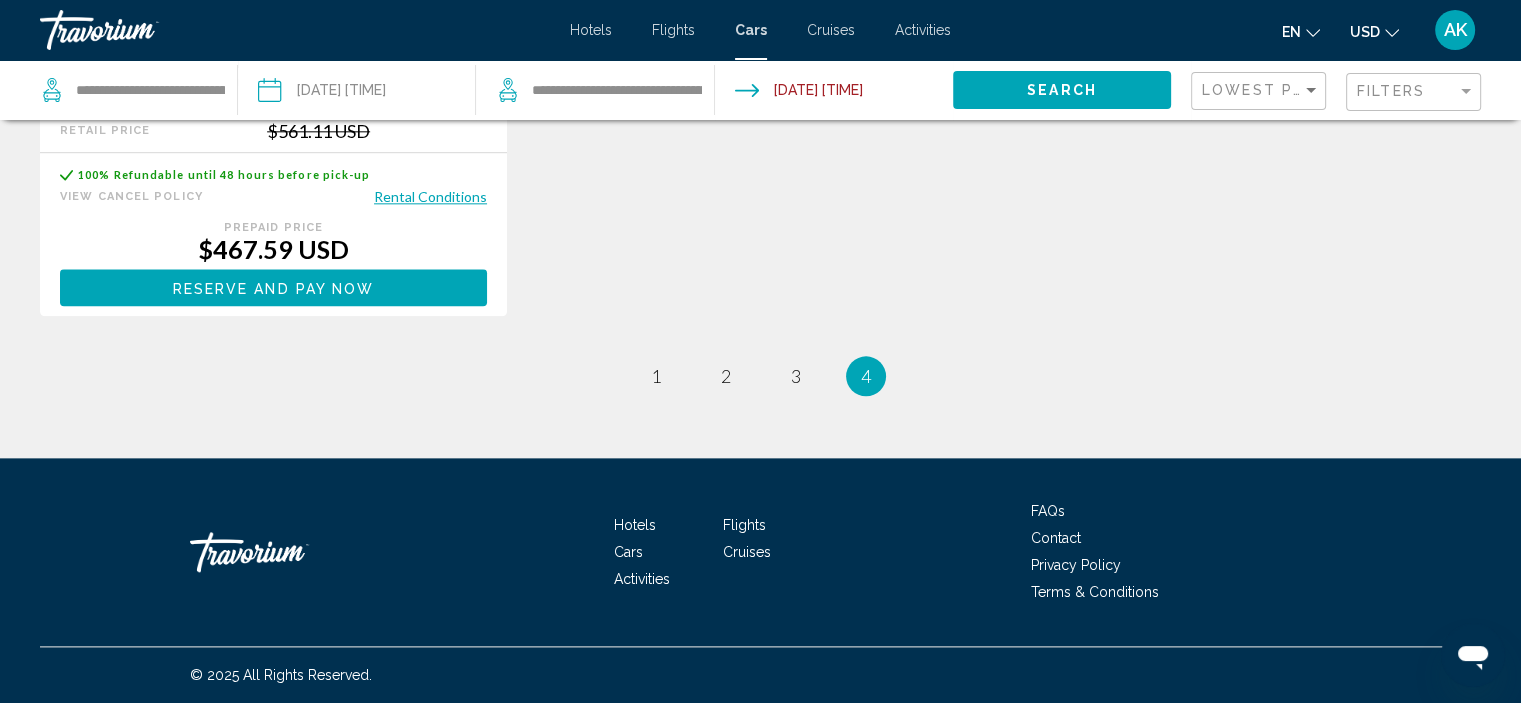 scroll, scrollTop: 0, scrollLeft: 0, axis: both 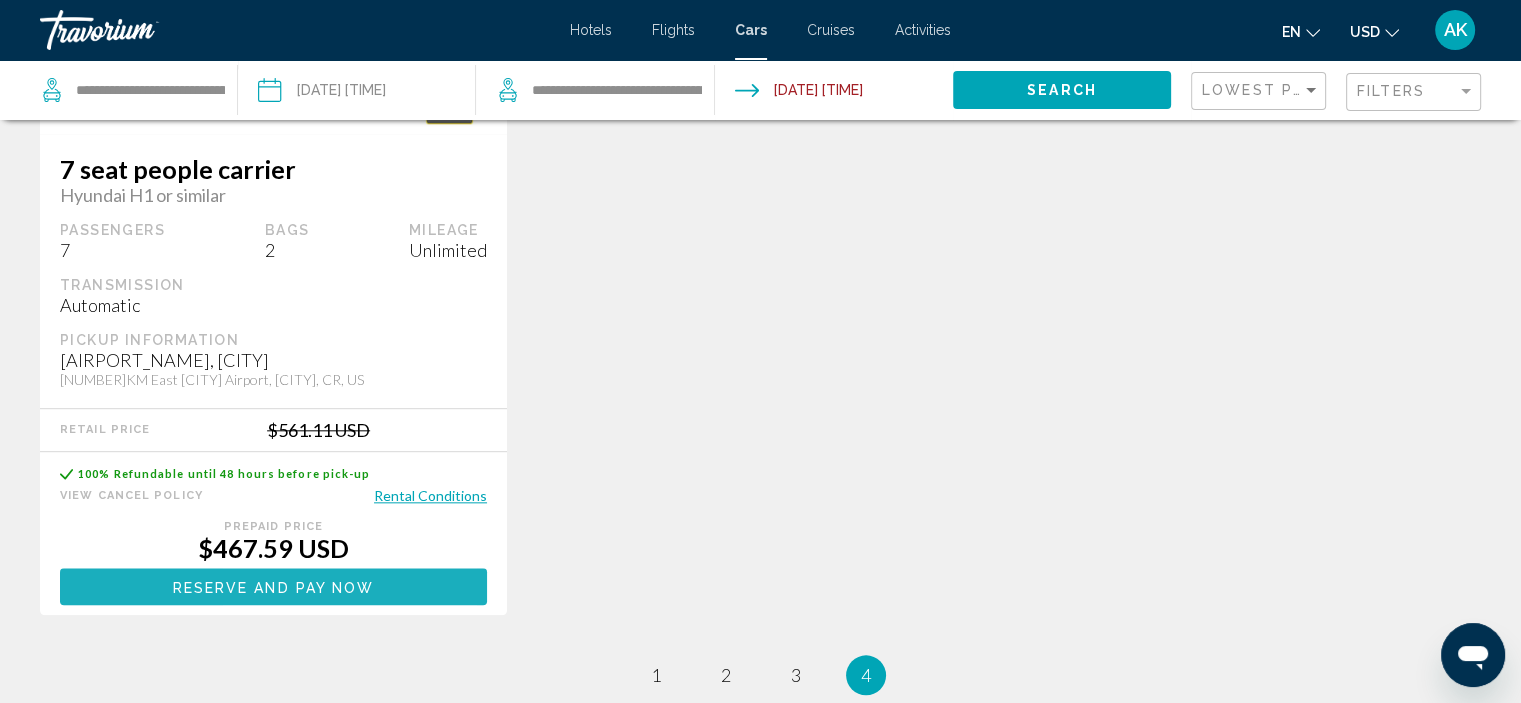 click on "Reserve and pay now" at bounding box center (274, 587) 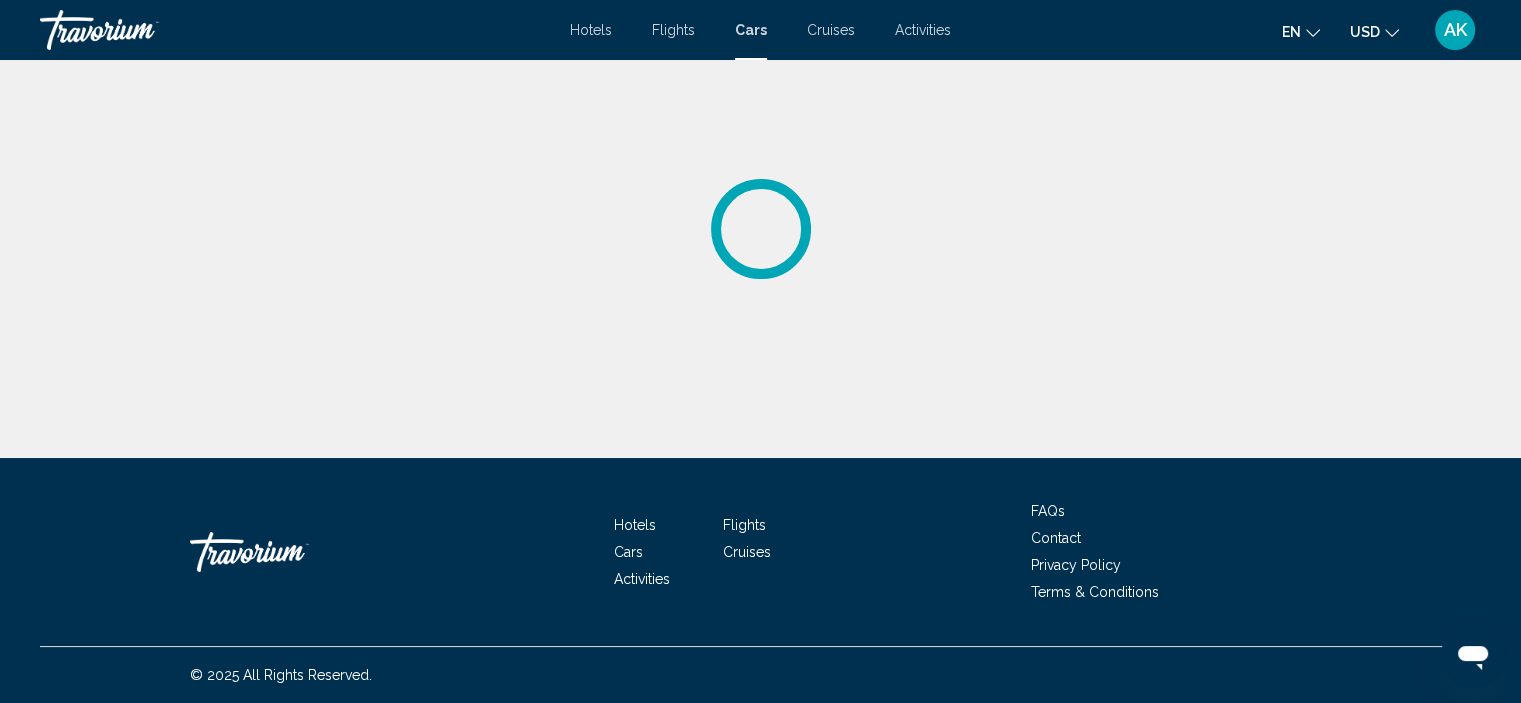 scroll, scrollTop: 0, scrollLeft: 0, axis: both 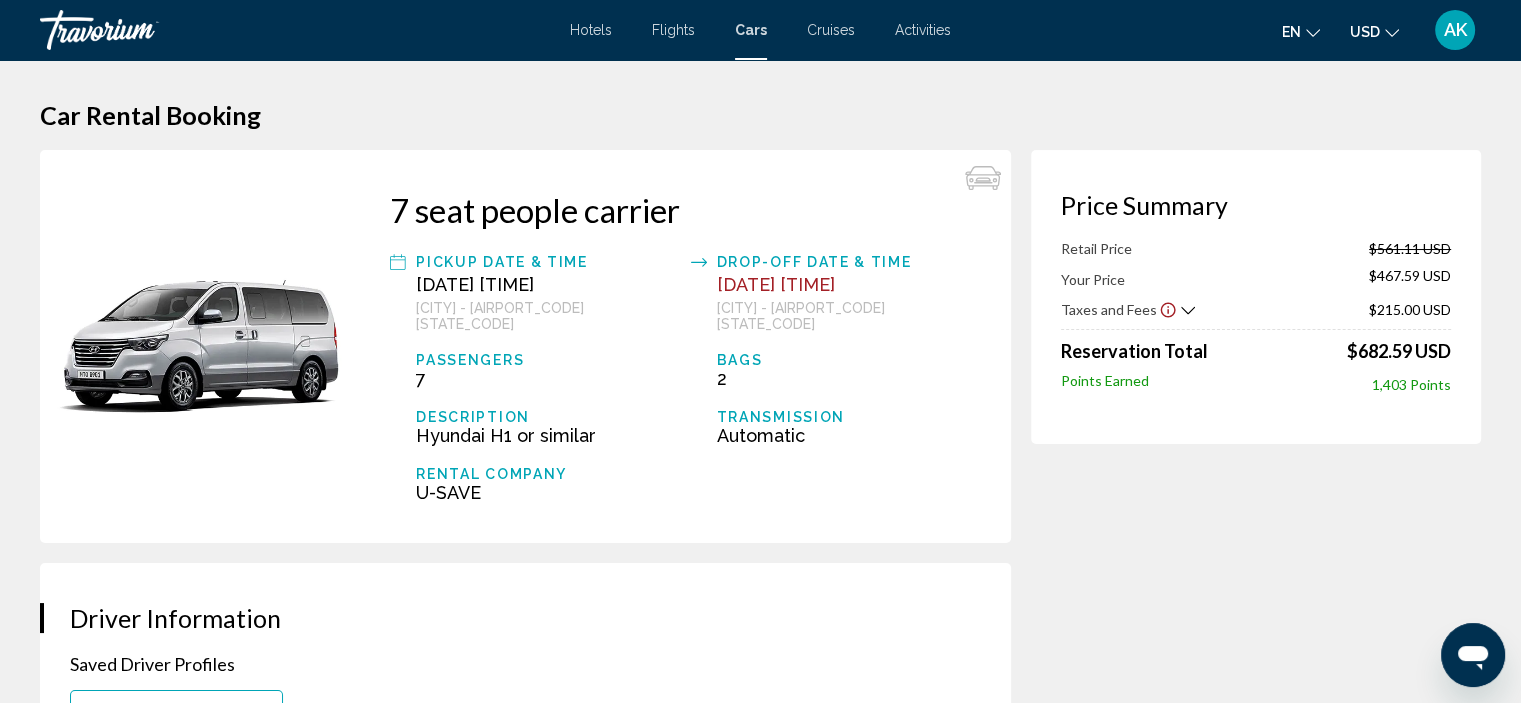 click at bounding box center (1168, 310) 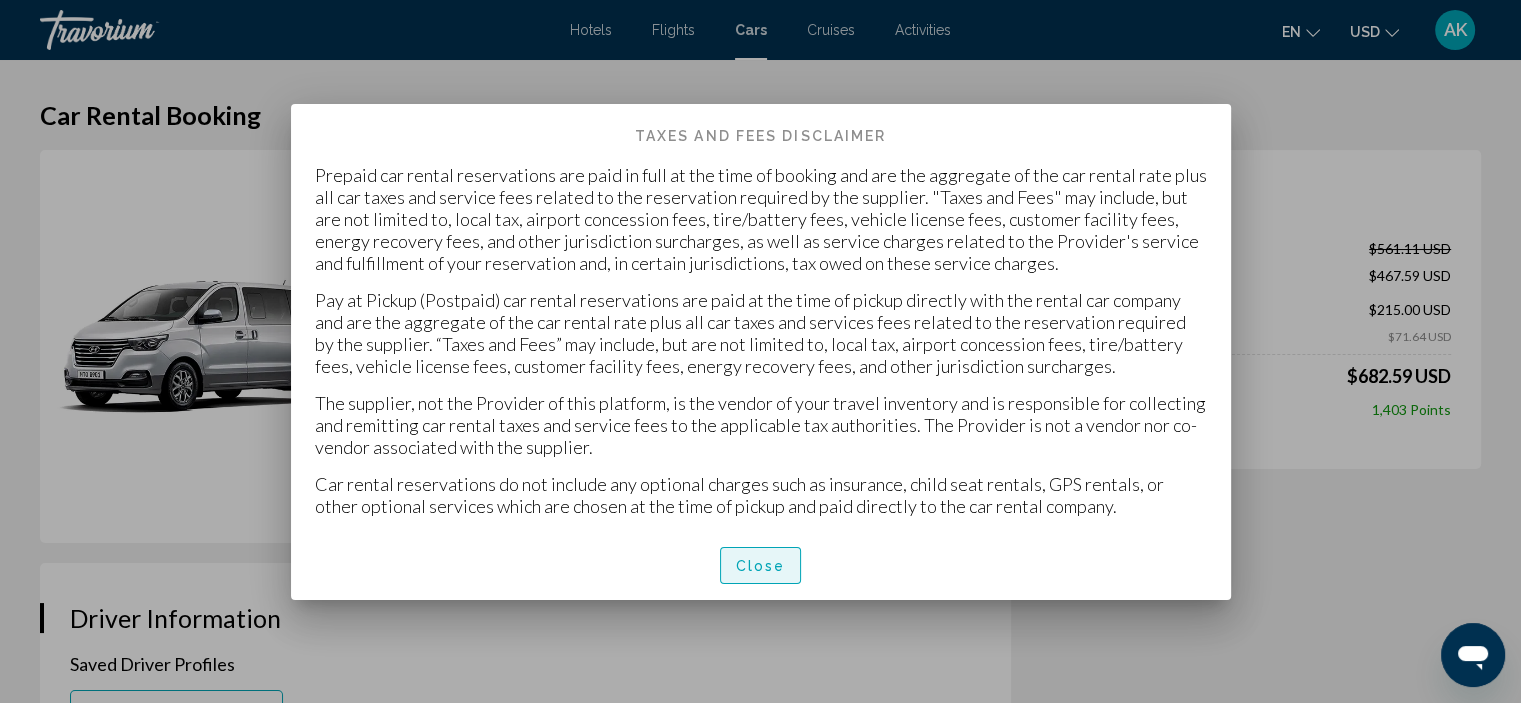 click on "Close" at bounding box center [761, 566] 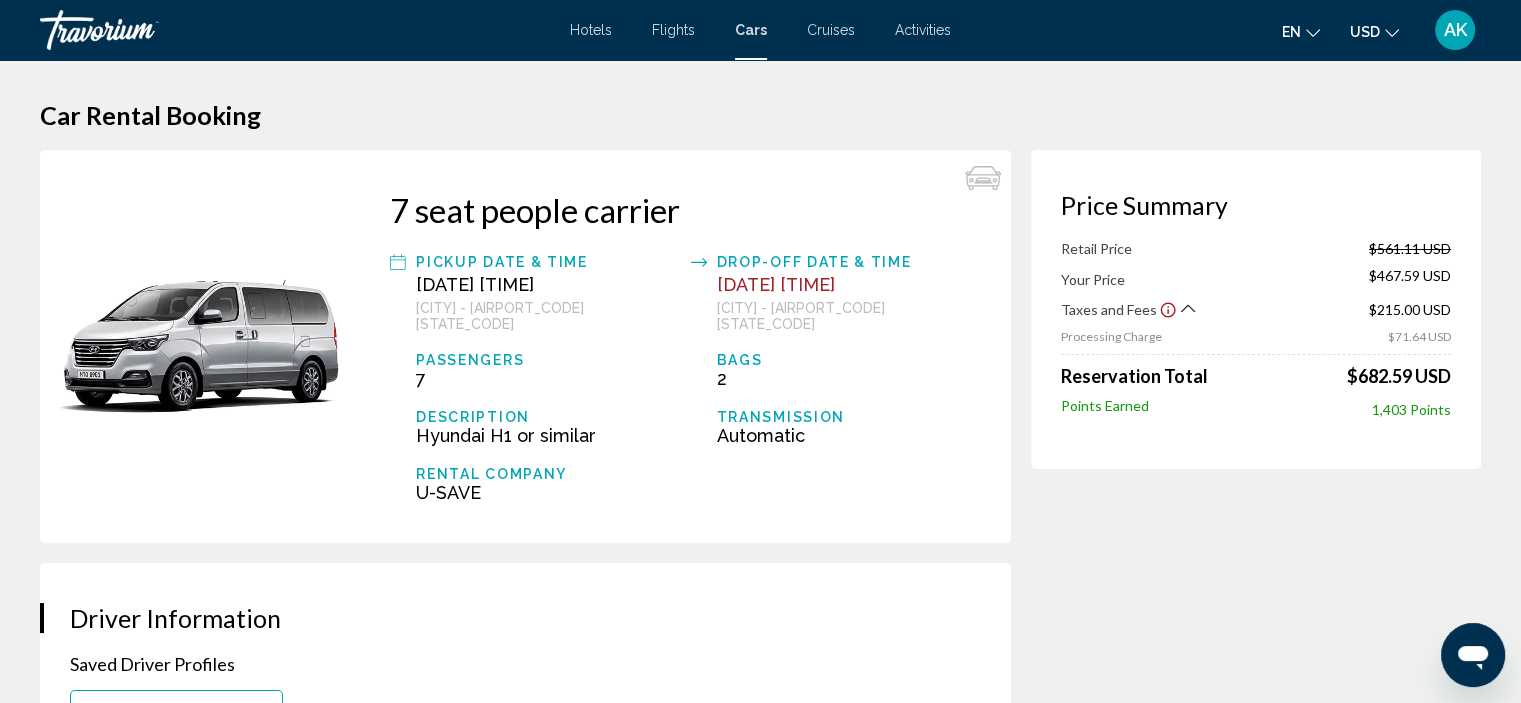 click at bounding box center (1188, 308) 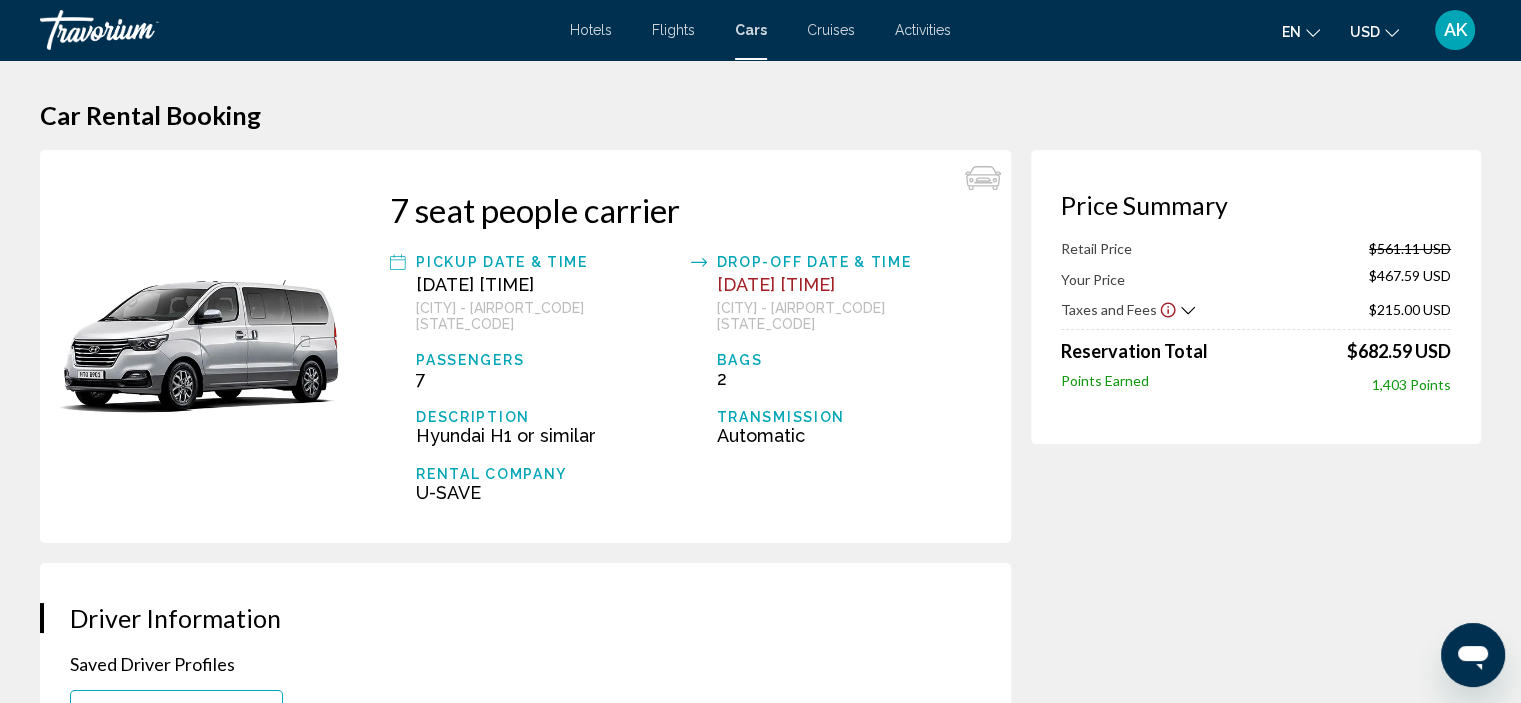 click at bounding box center (1188, 310) 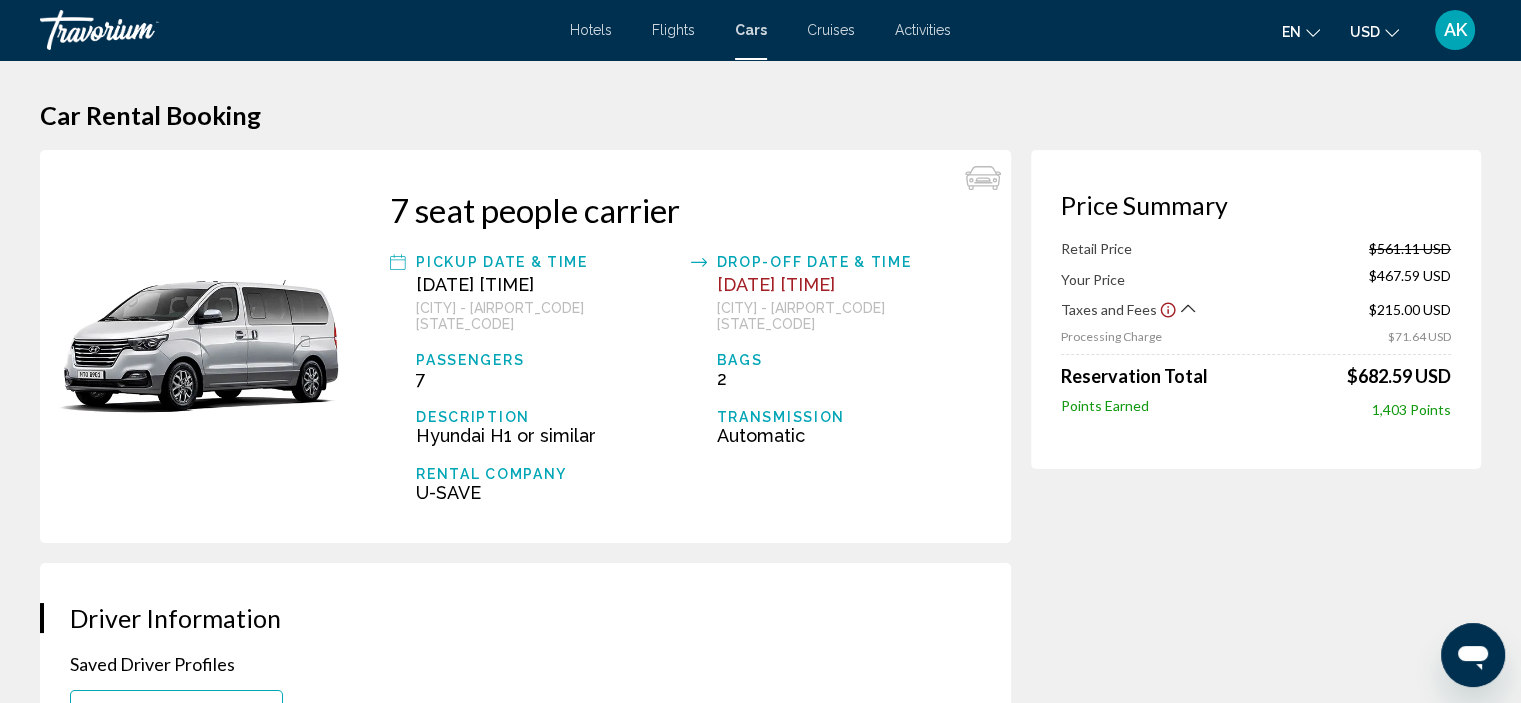 click at bounding box center [1188, 308] 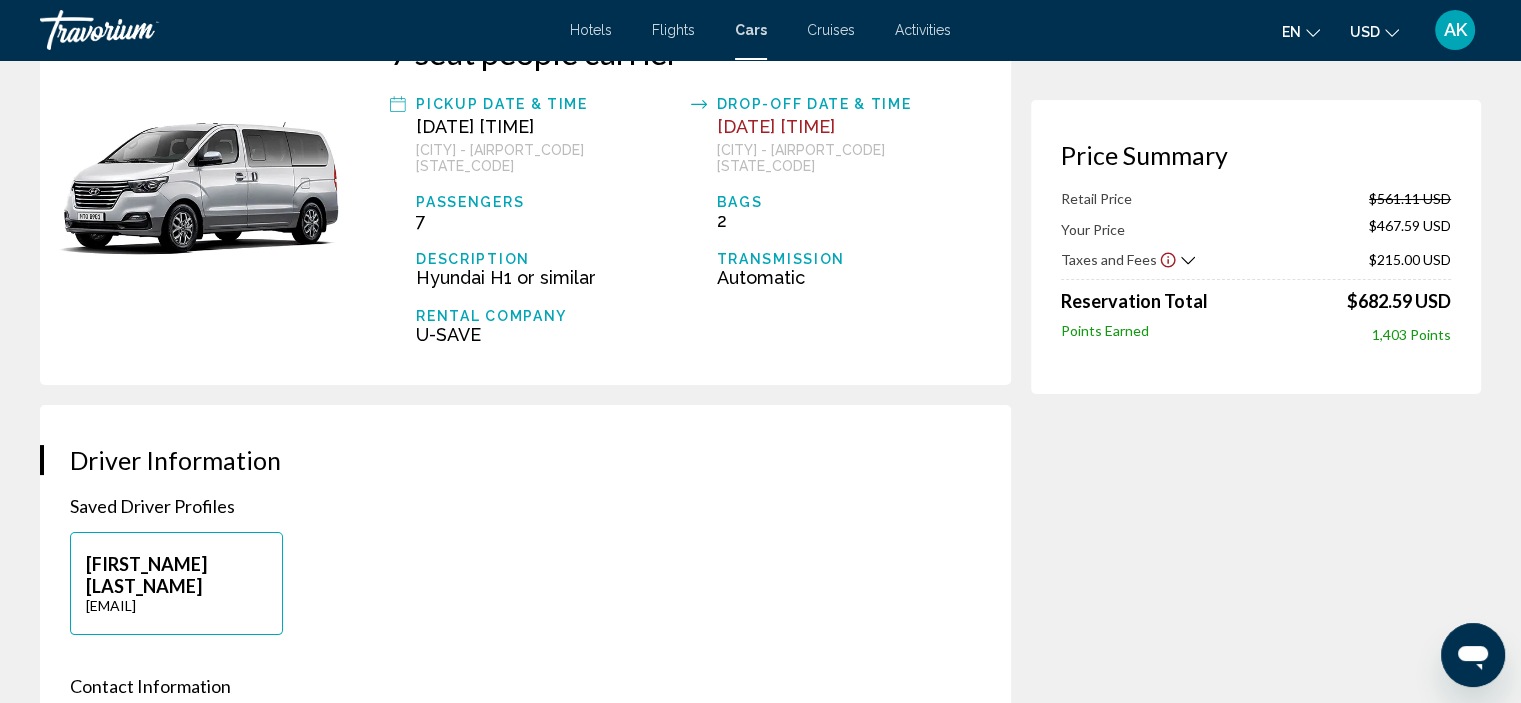 scroll, scrollTop: 0, scrollLeft: 0, axis: both 